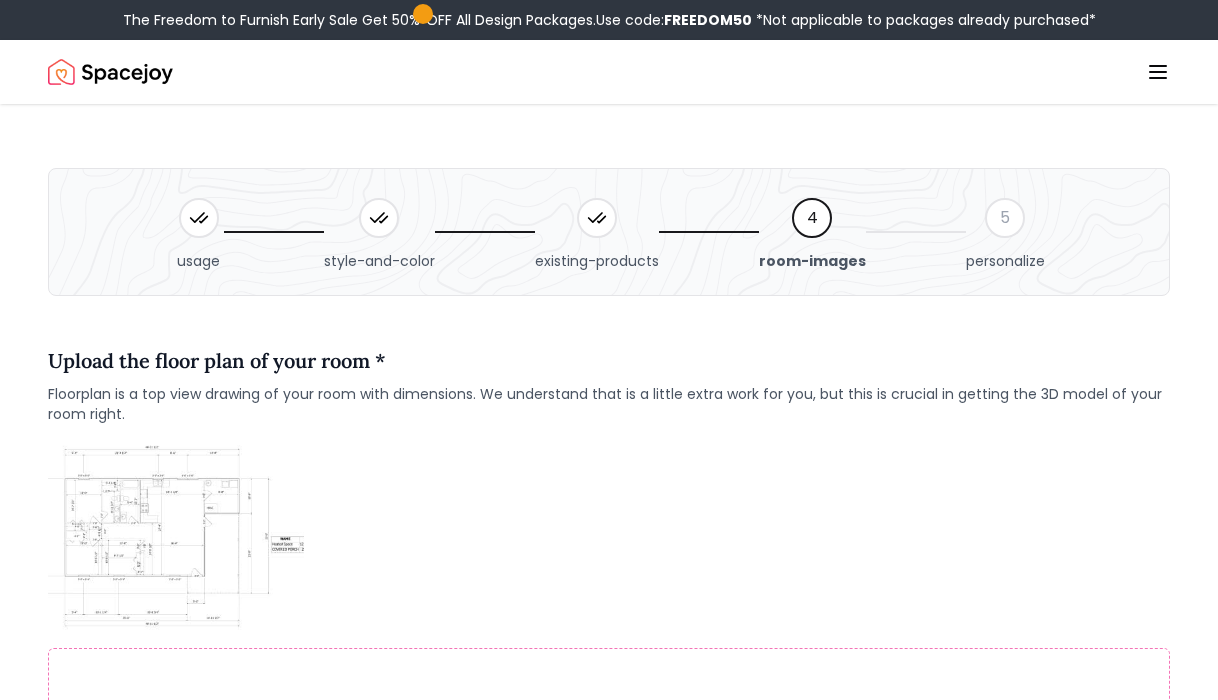 scroll, scrollTop: 0, scrollLeft: 0, axis: both 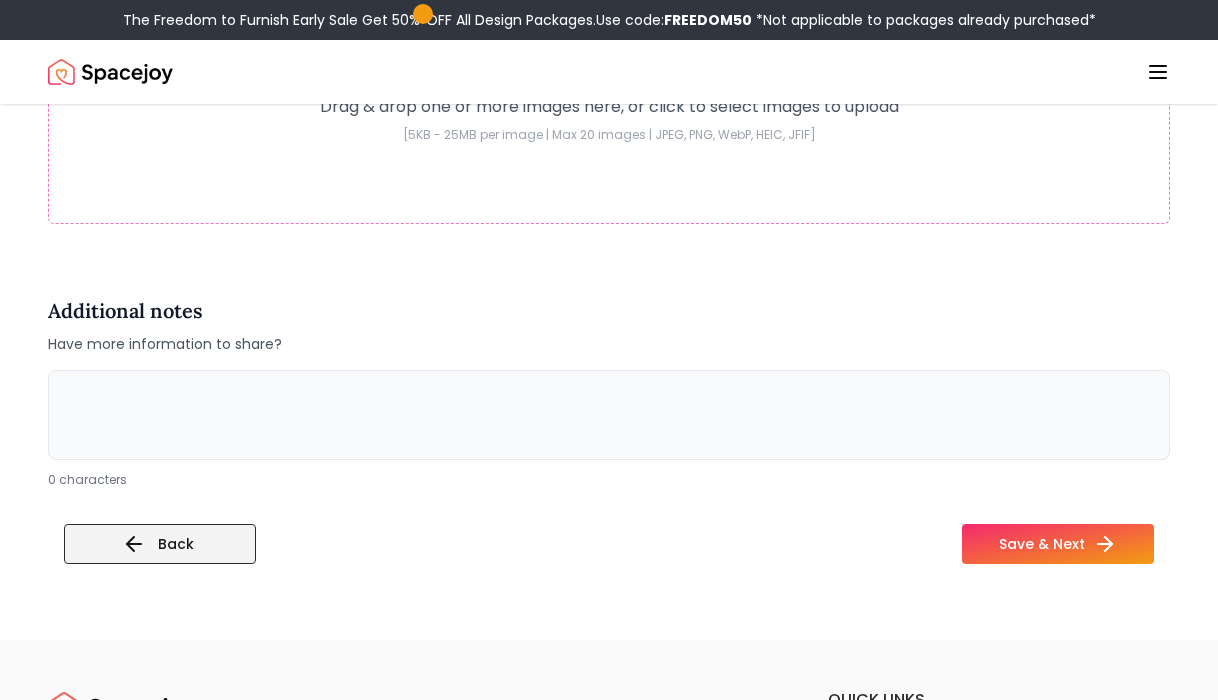click on "Back" at bounding box center (160, 544) 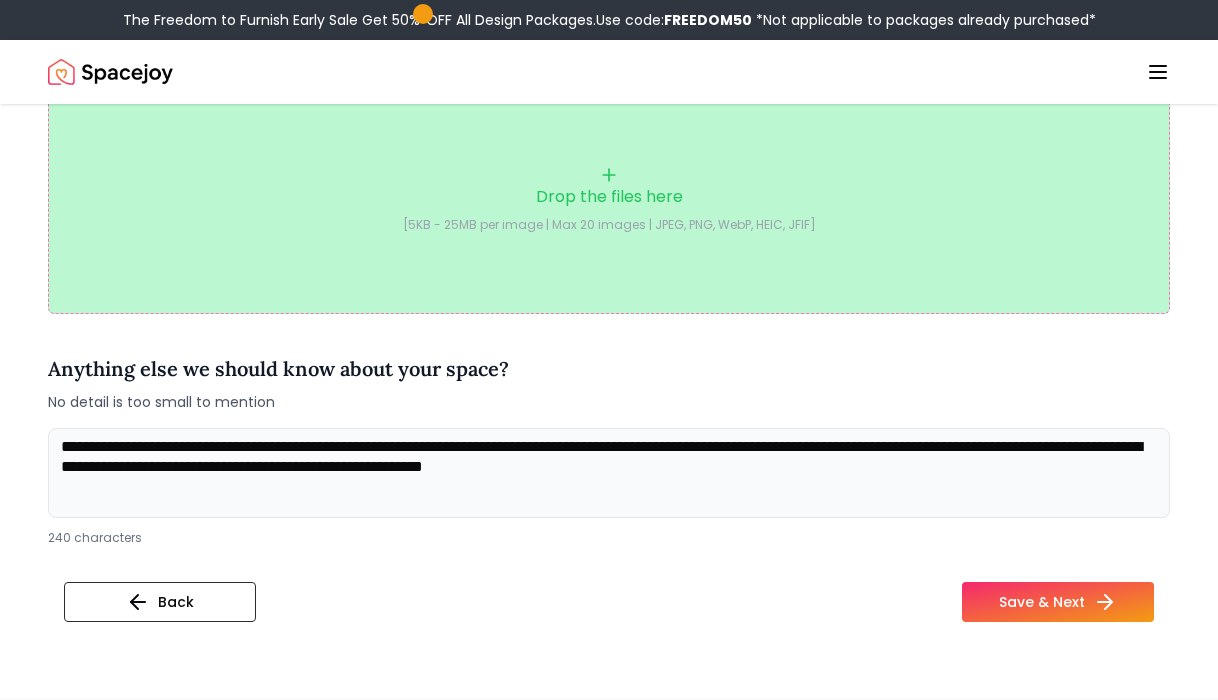 scroll, scrollTop: 604, scrollLeft: 0, axis: vertical 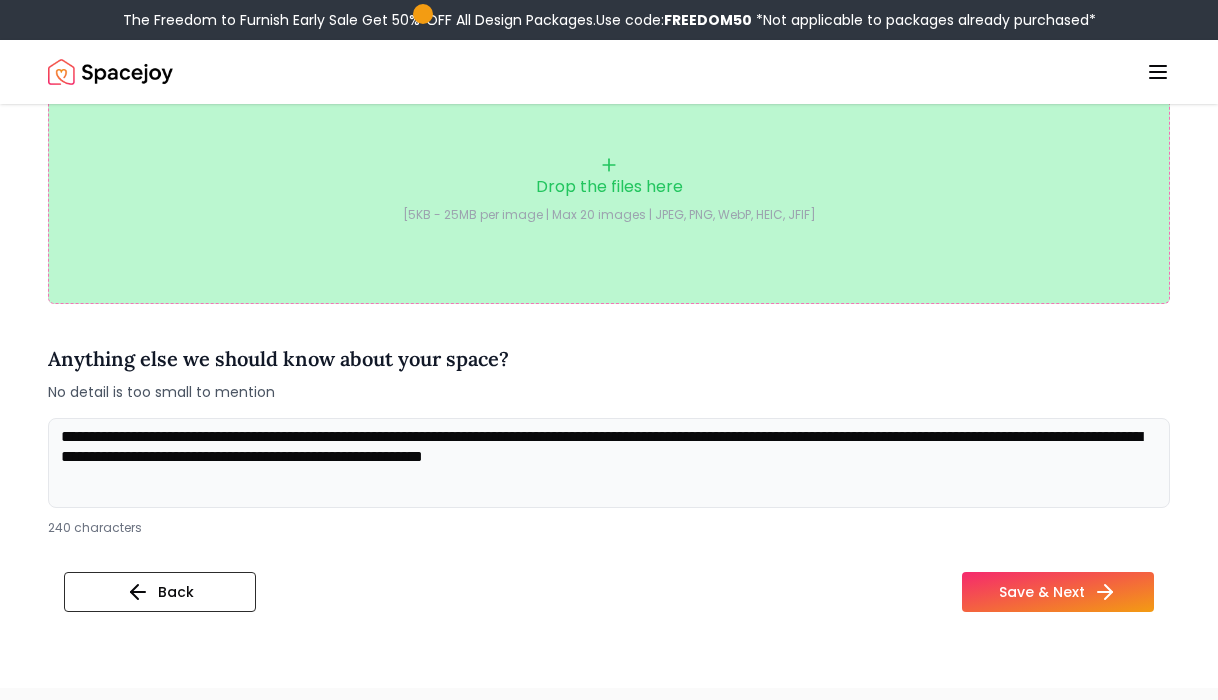 click 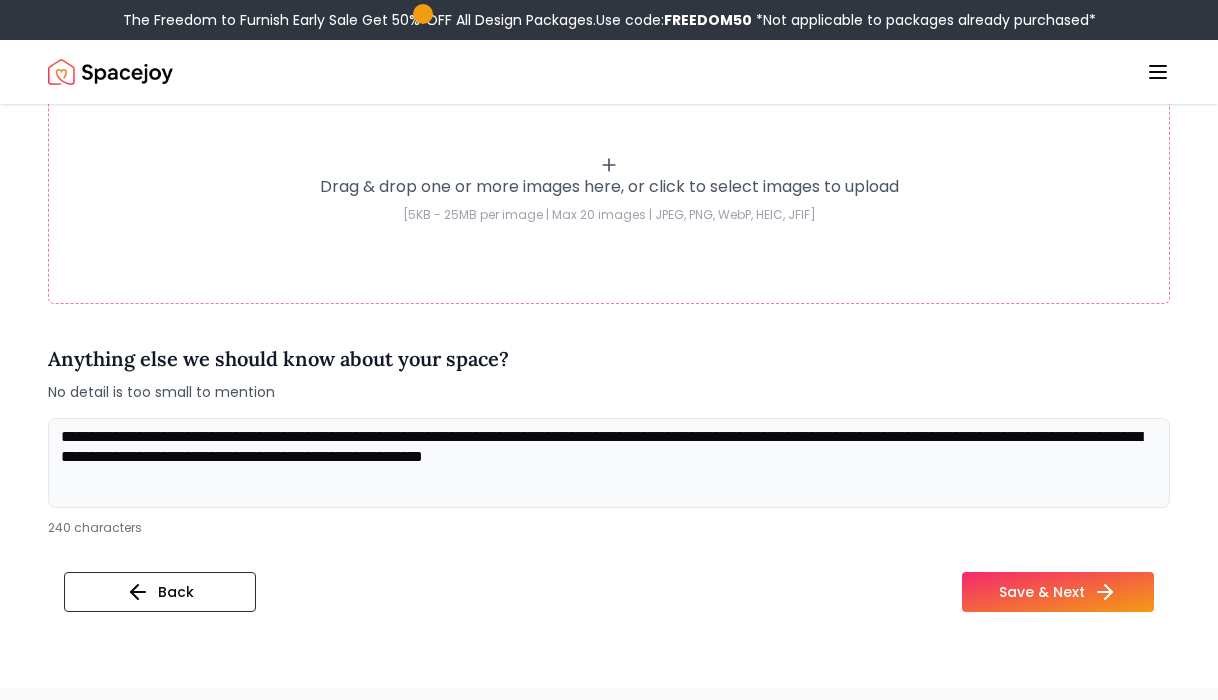 type on "**********" 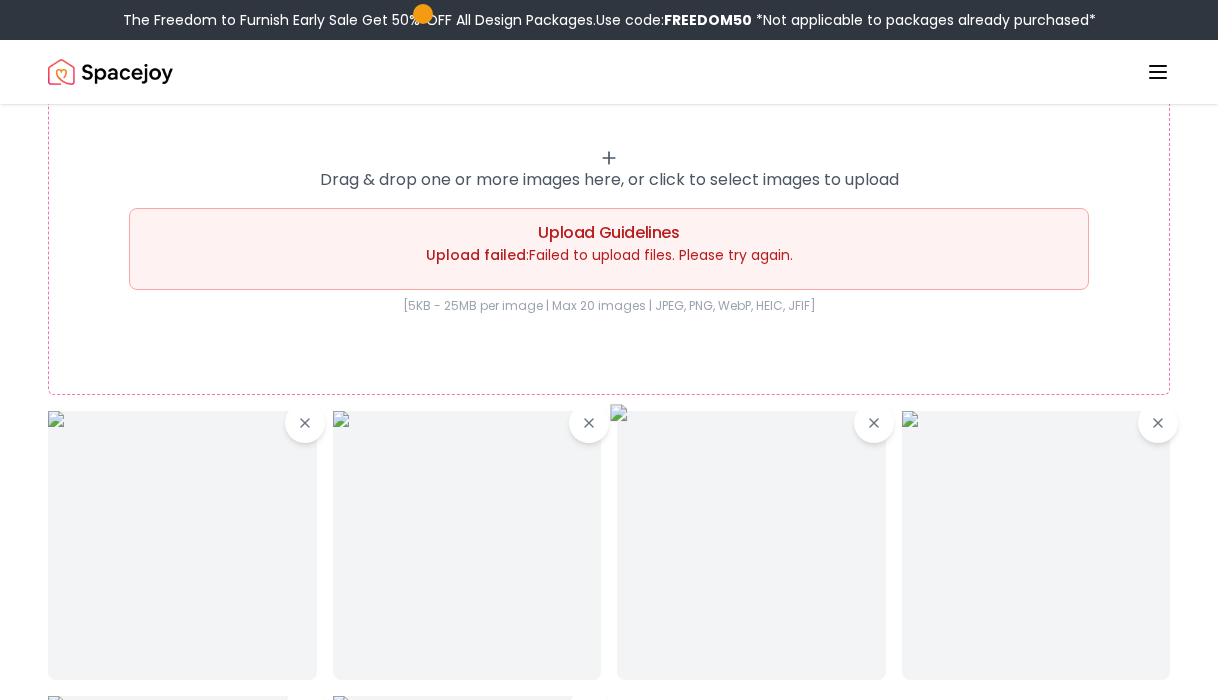 scroll, scrollTop: 612, scrollLeft: 0, axis: vertical 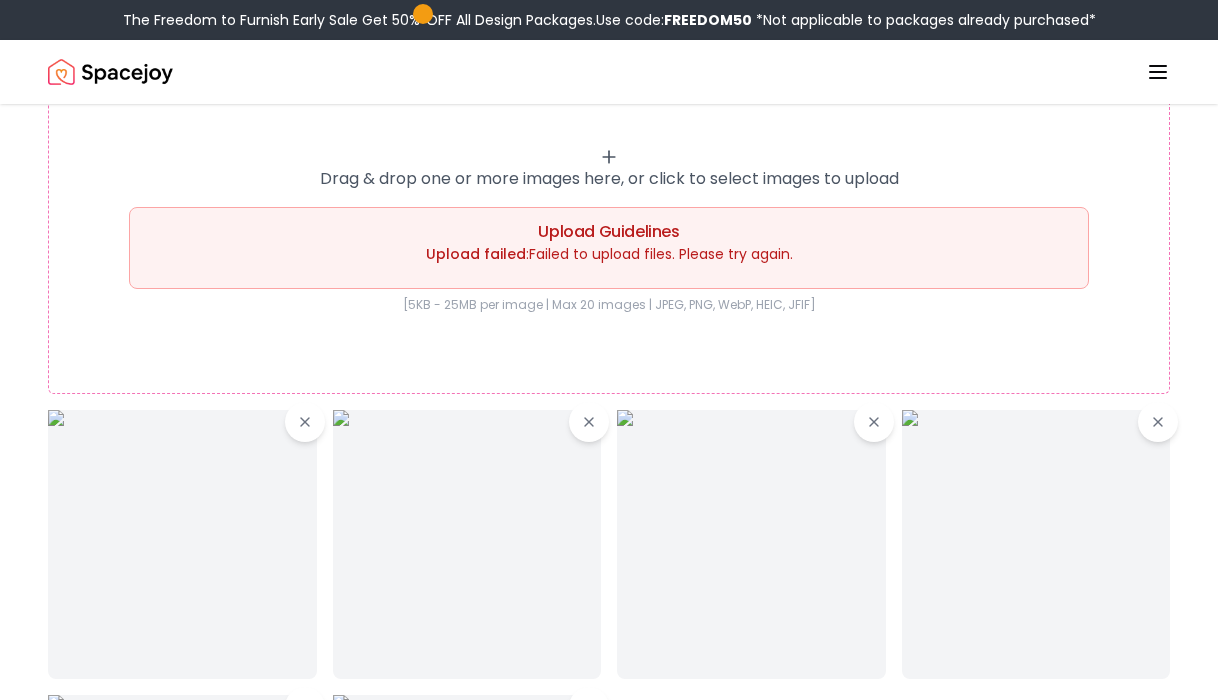 click 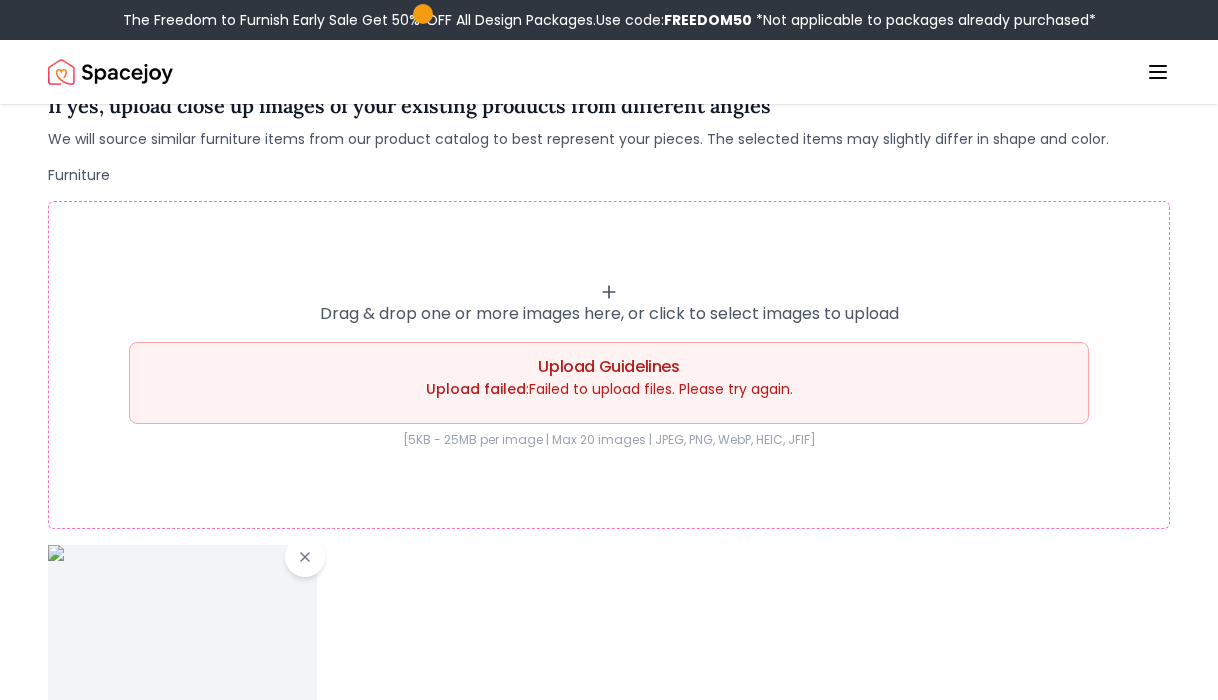 scroll, scrollTop: 477, scrollLeft: 0, axis: vertical 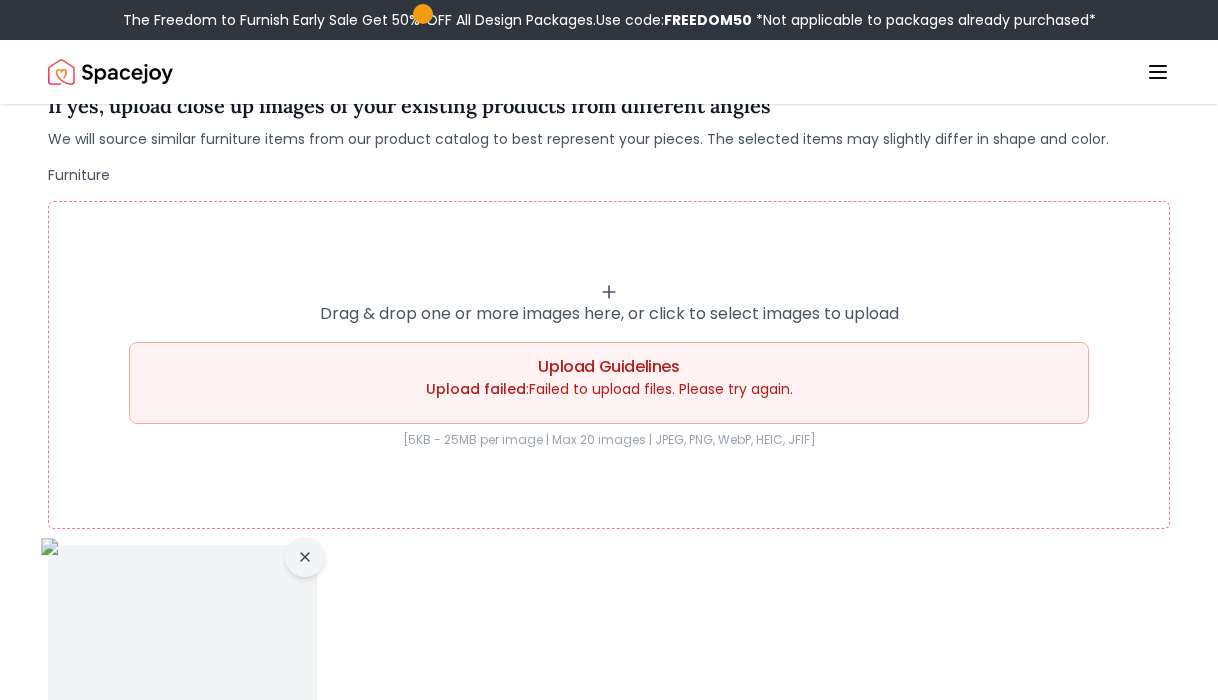 click 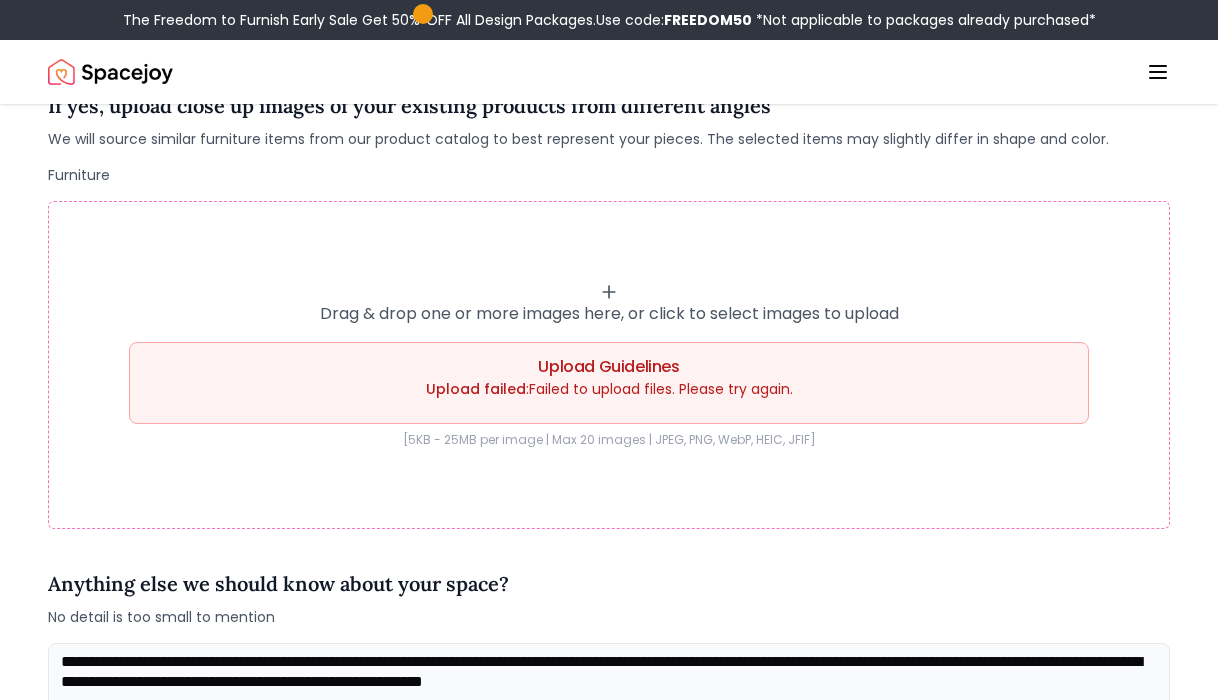 click 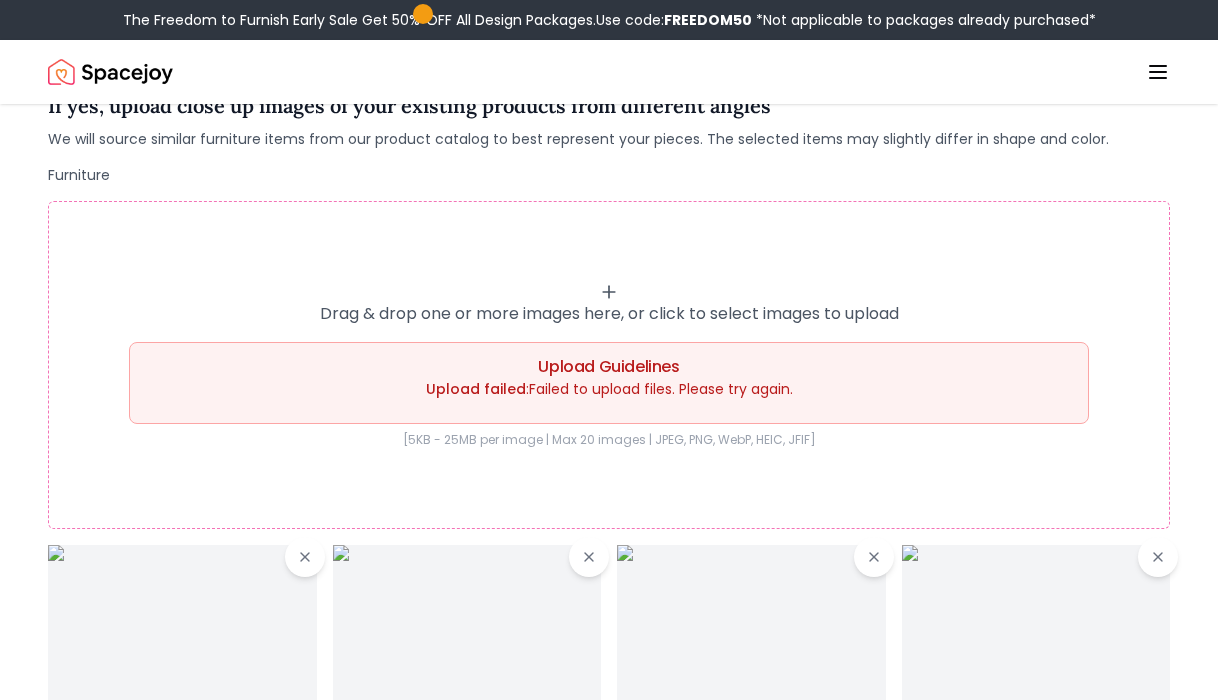 click on "Drag & drop one or more images here, or click to select images to upload Upload Guidelines Upload failed :  Failed to upload files. Please try again. [5KB - 25MB per image | Max 20 images | JPEG, PNG, WebP, HEIC, JFIF]" at bounding box center (609, 365) 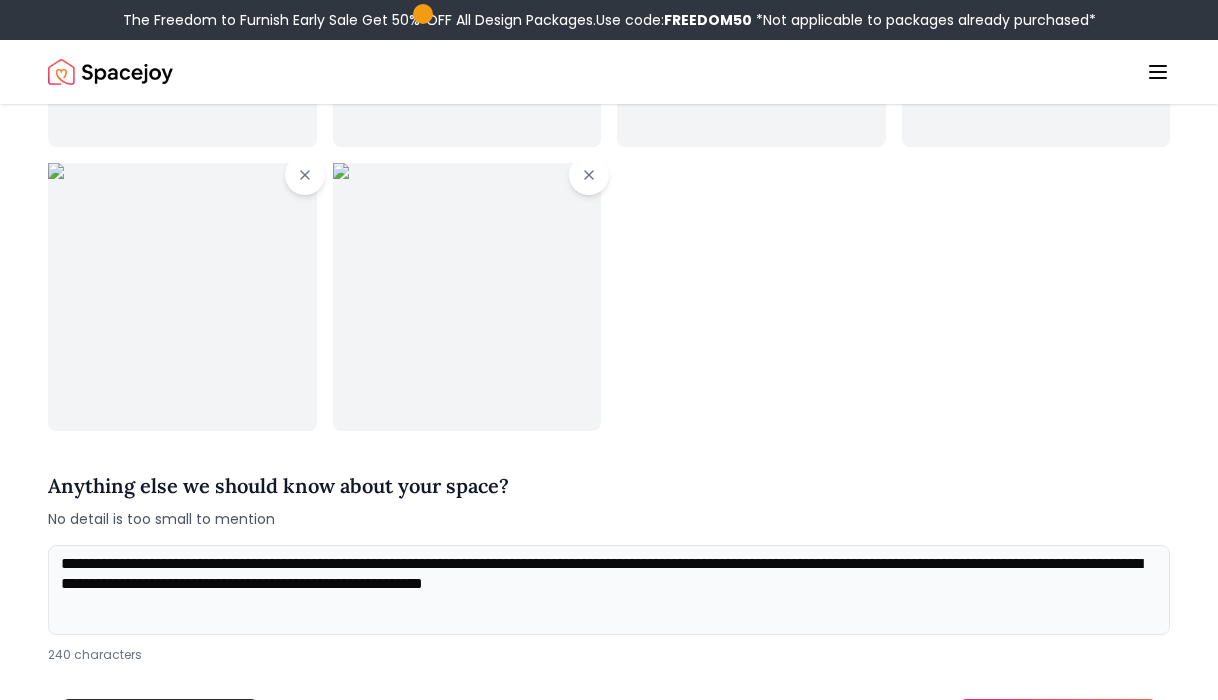 scroll, scrollTop: 1098, scrollLeft: 0, axis: vertical 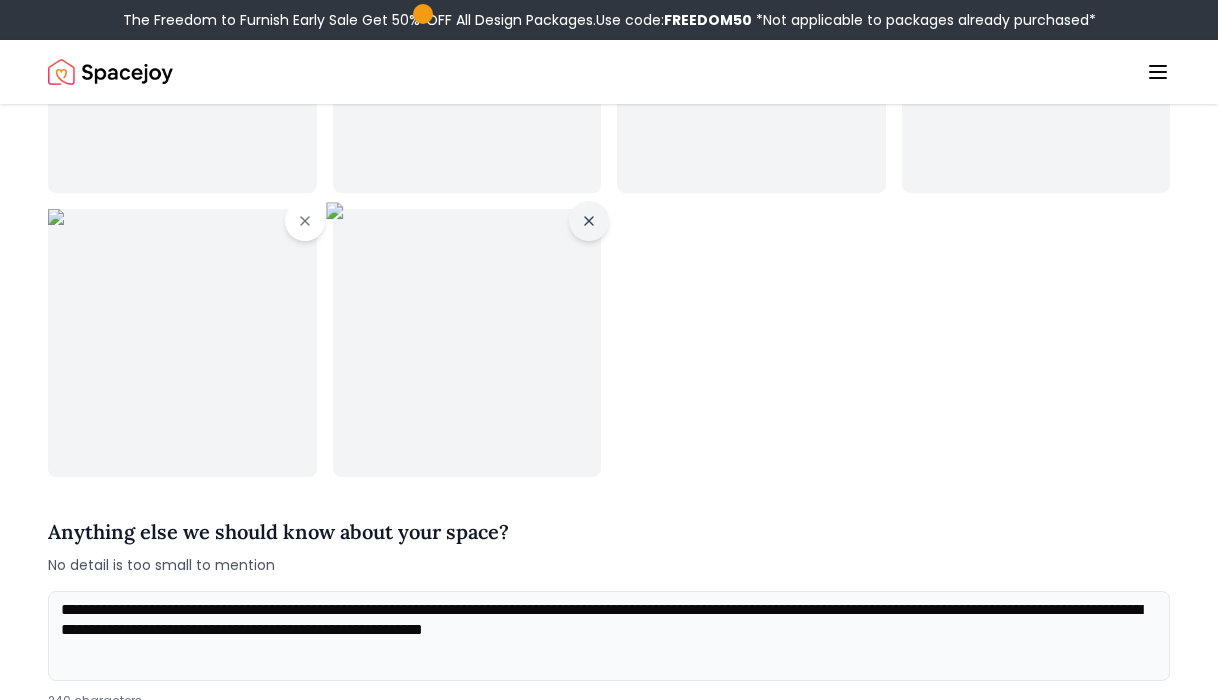 click 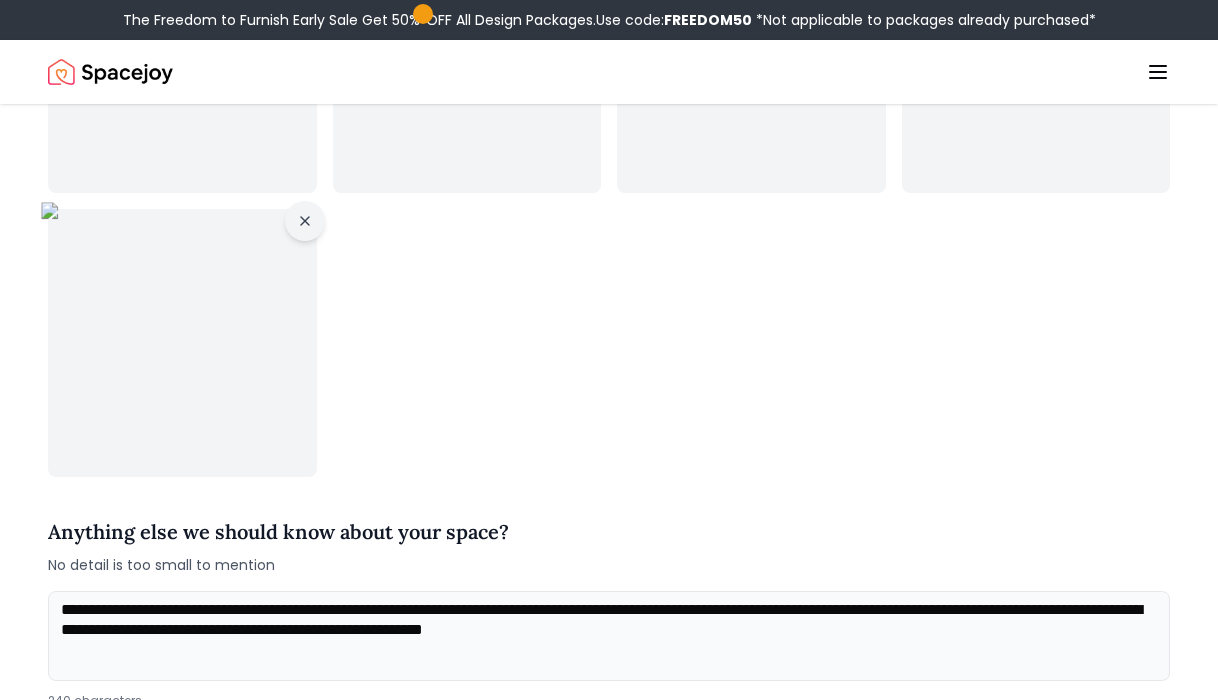 click 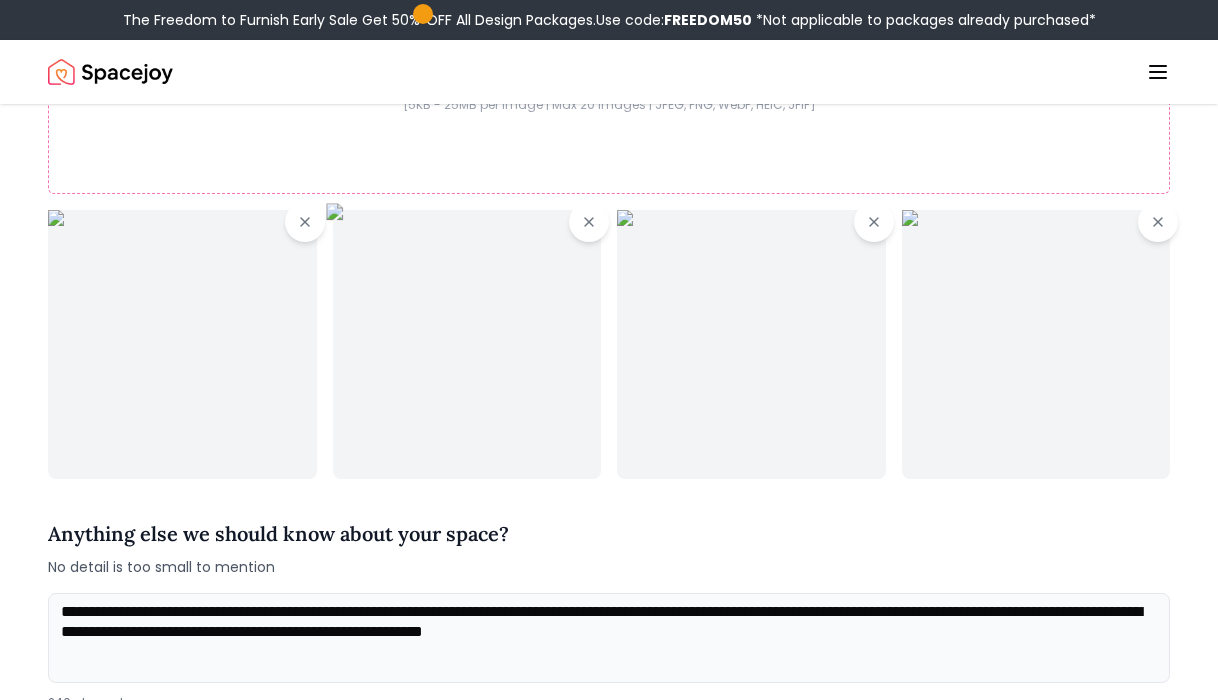scroll, scrollTop: 792, scrollLeft: 0, axis: vertical 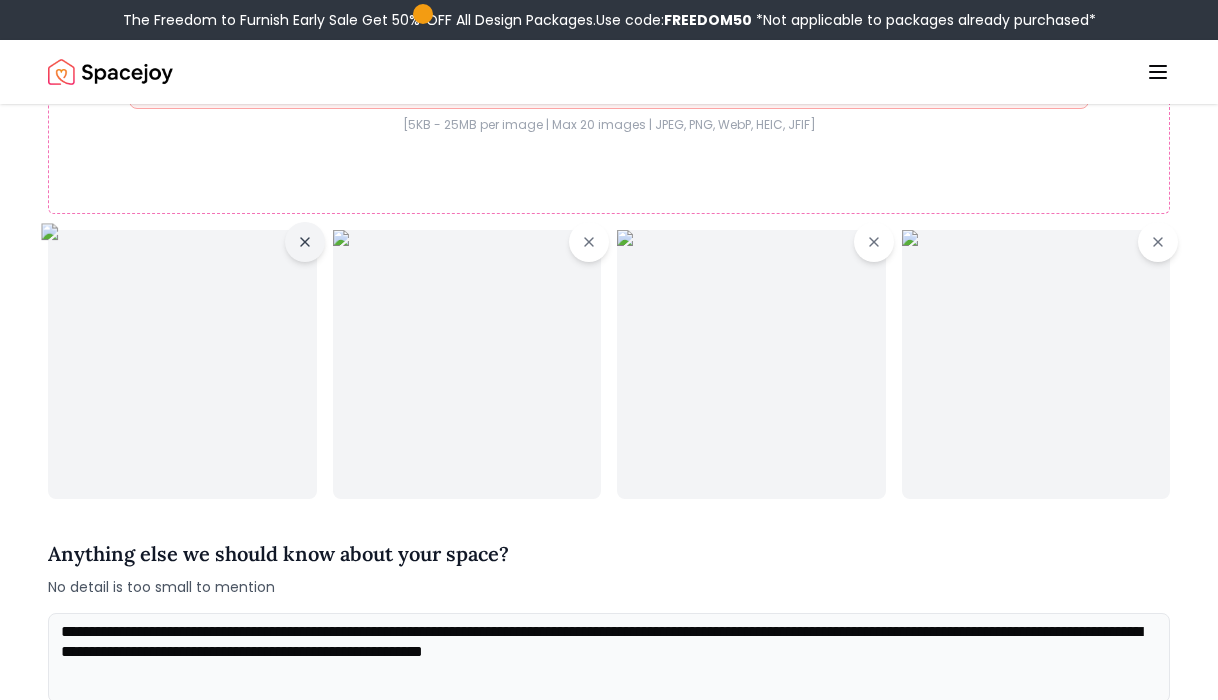 click 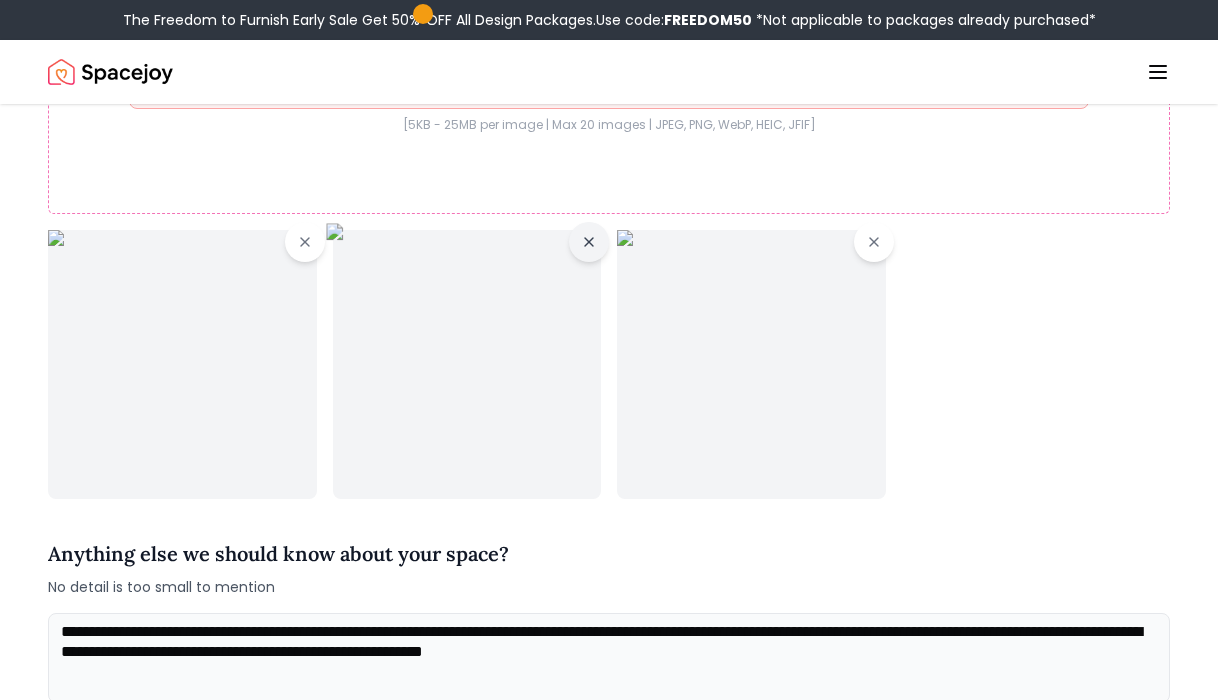 click 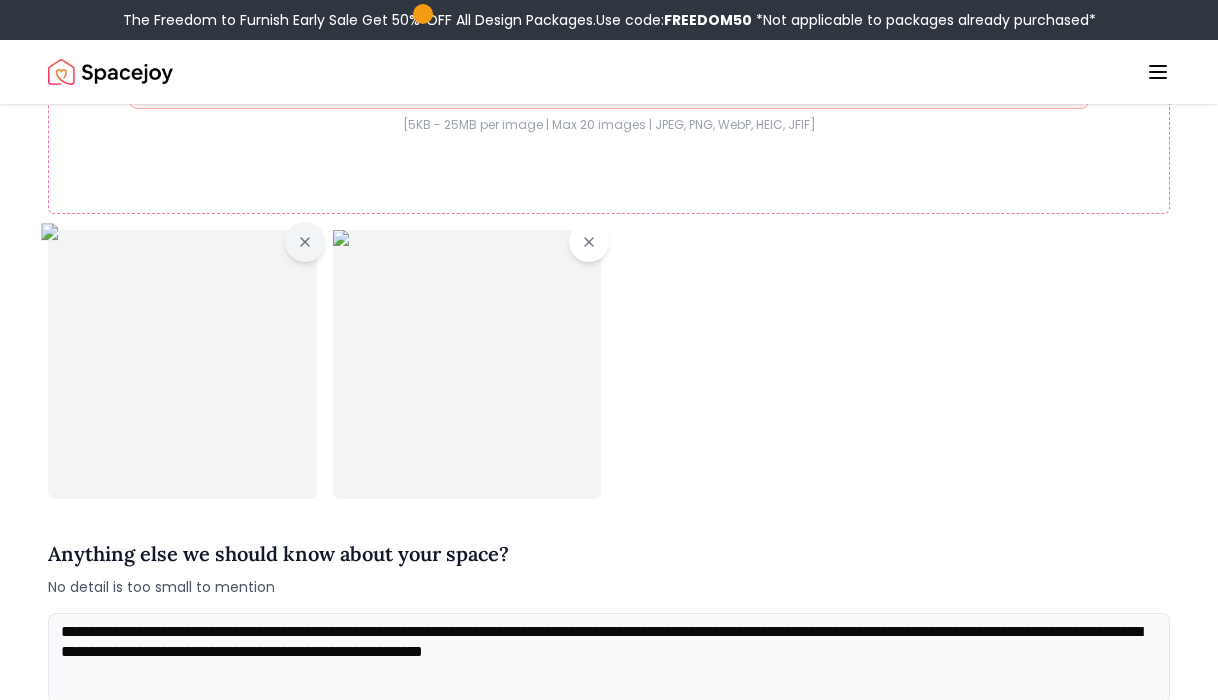 click at bounding box center [305, 242] 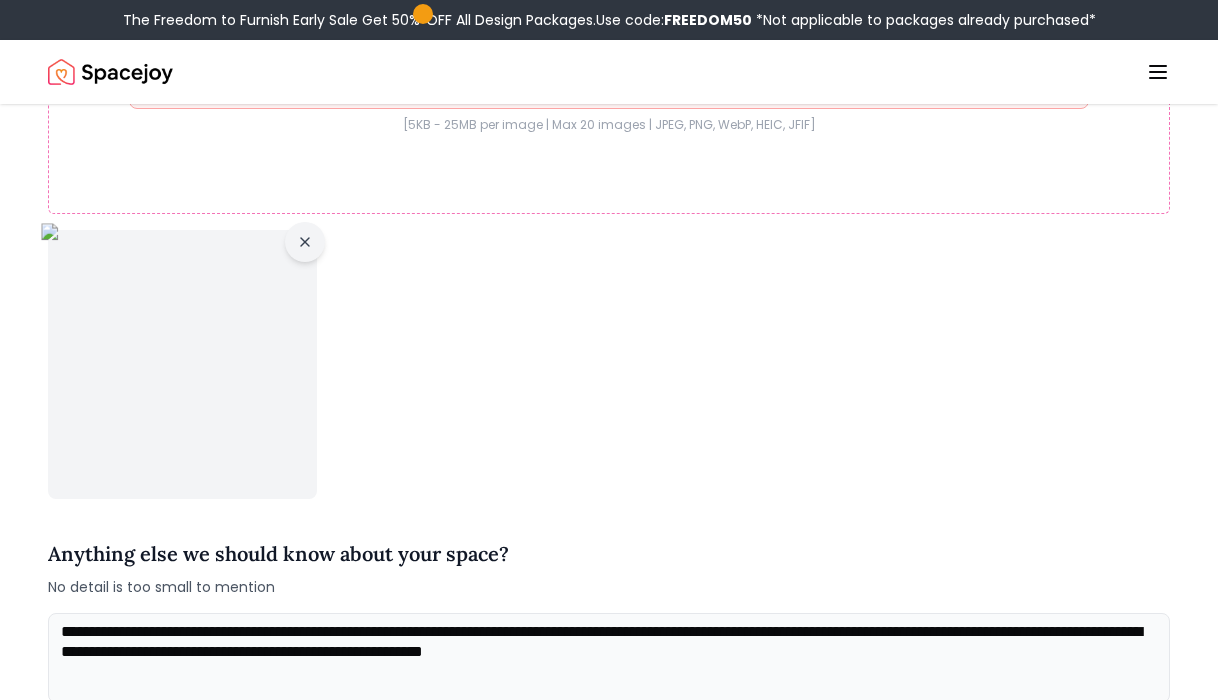 click 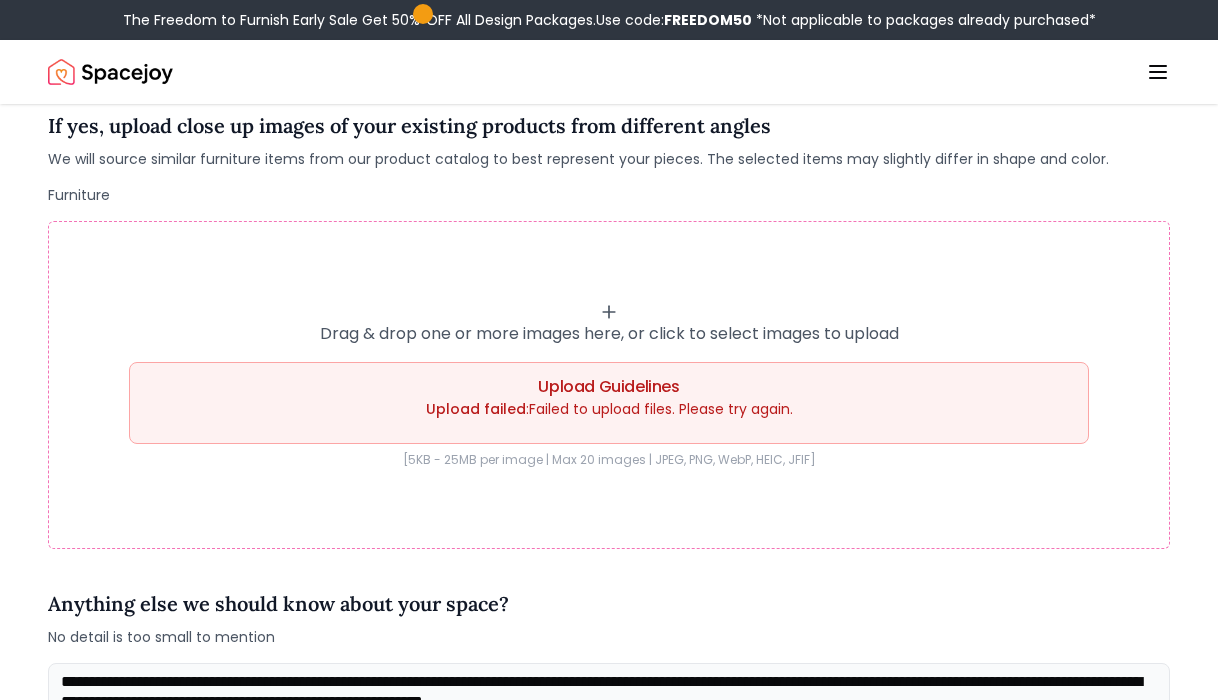scroll, scrollTop: 455, scrollLeft: 0, axis: vertical 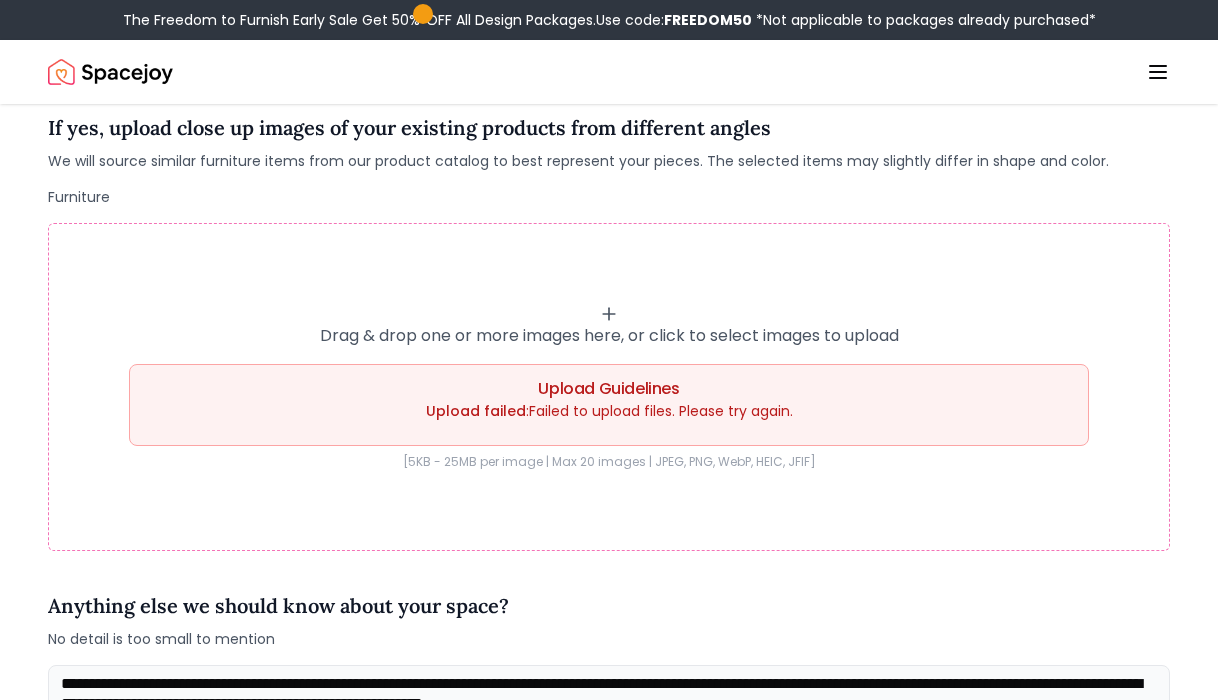 click on "Drag & drop one or more images here, or click to select images to upload Upload Guidelines Upload failed :  Failed to upload files. Please try again. [5KB - 25MB per image | Max 20 images | JPEG, PNG, WebP, HEIC, JFIF]" at bounding box center [609, 387] 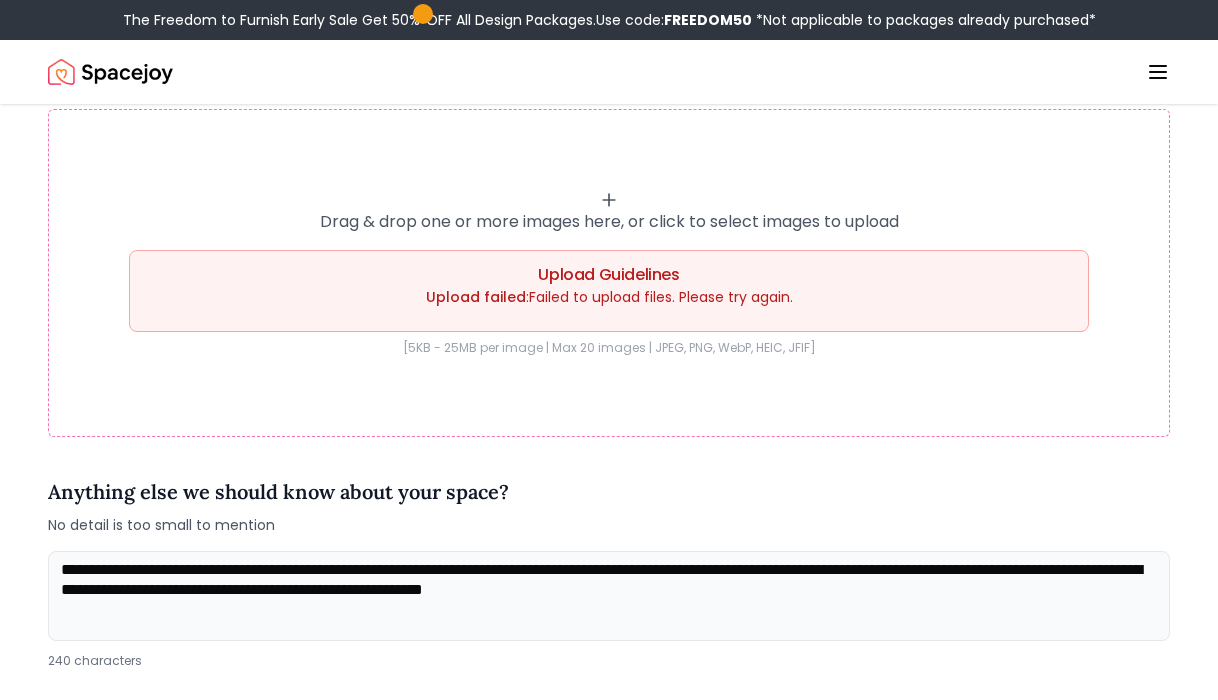 scroll, scrollTop: 672, scrollLeft: 0, axis: vertical 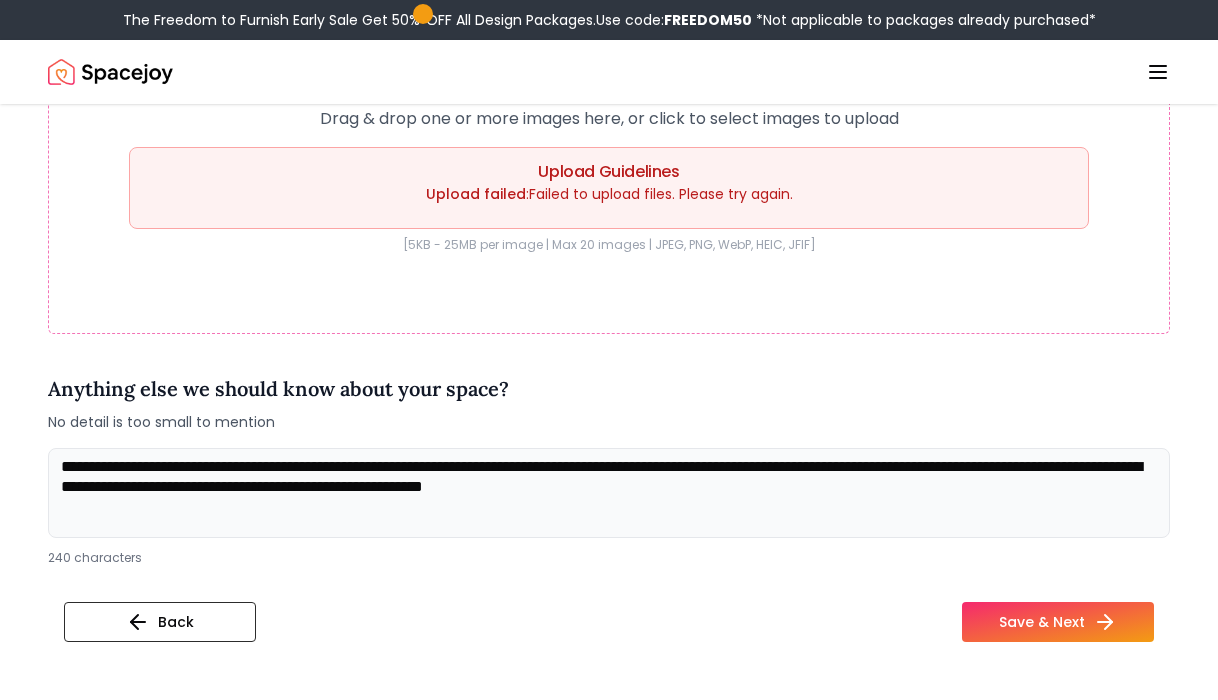 click on "**********" at bounding box center (609, 151) 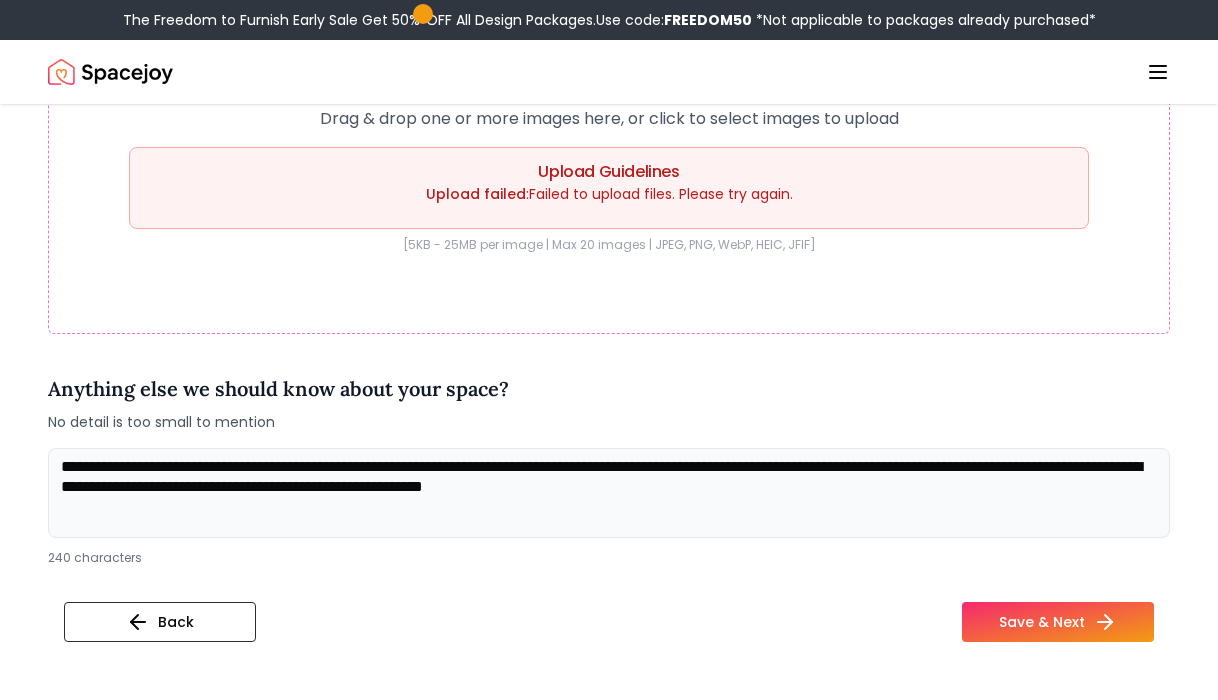 type on "**********" 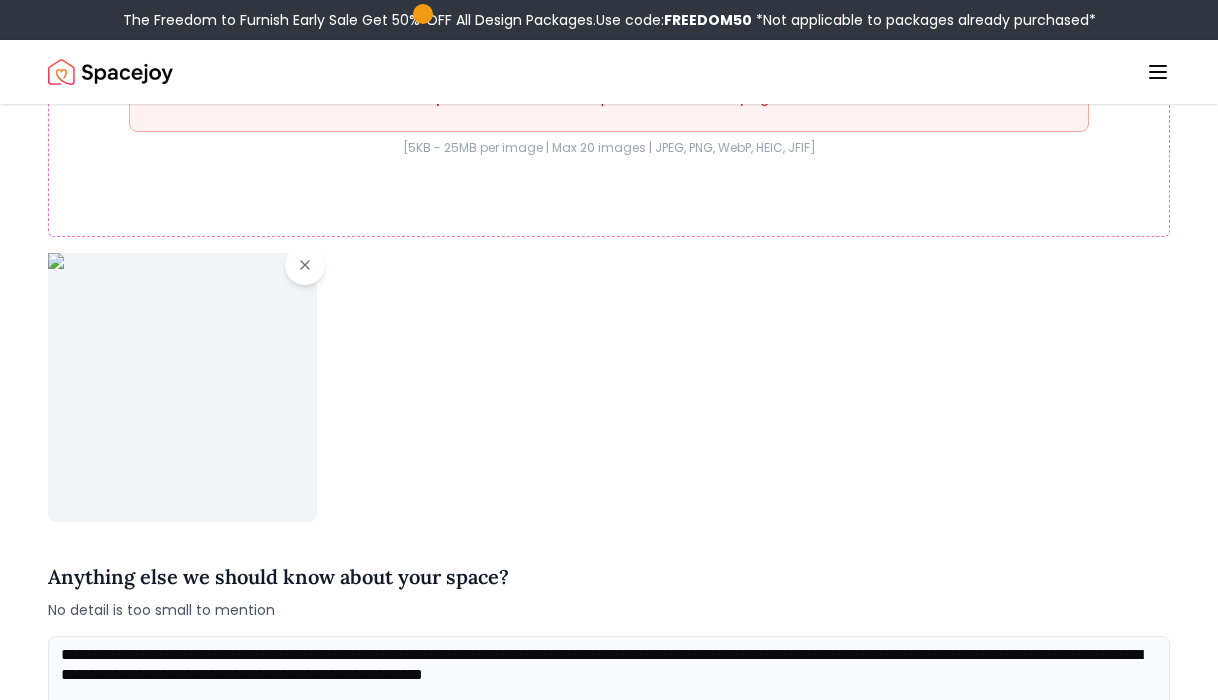 scroll, scrollTop: 772, scrollLeft: 0, axis: vertical 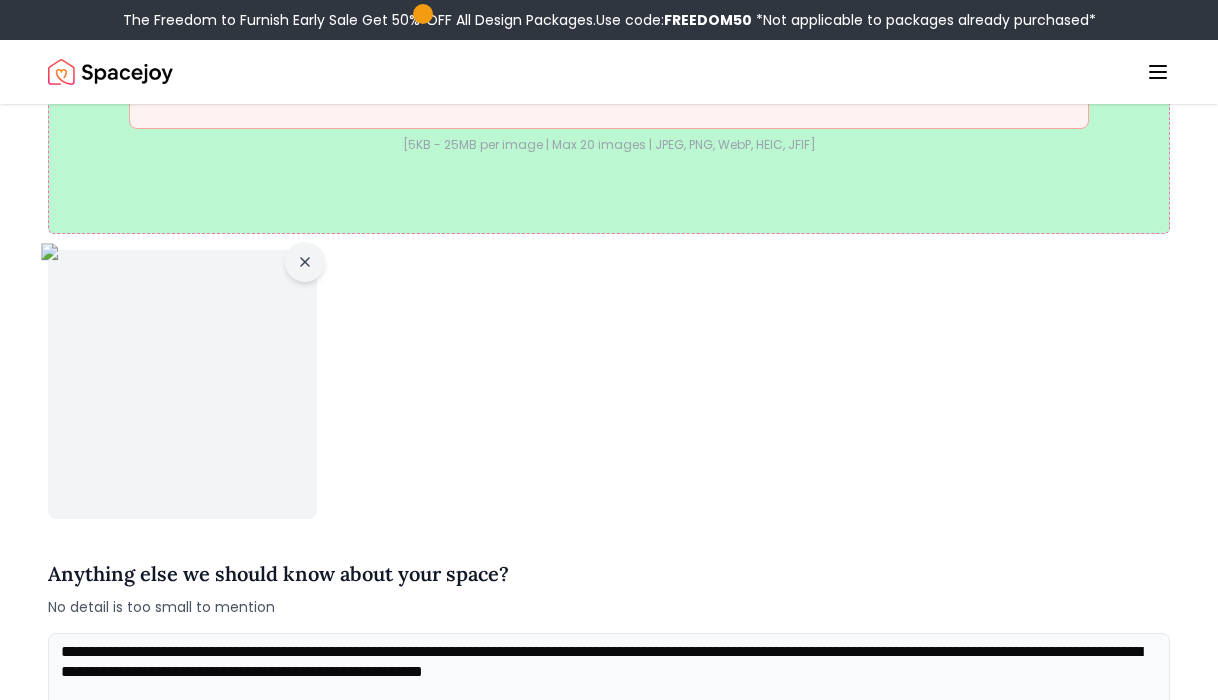 click 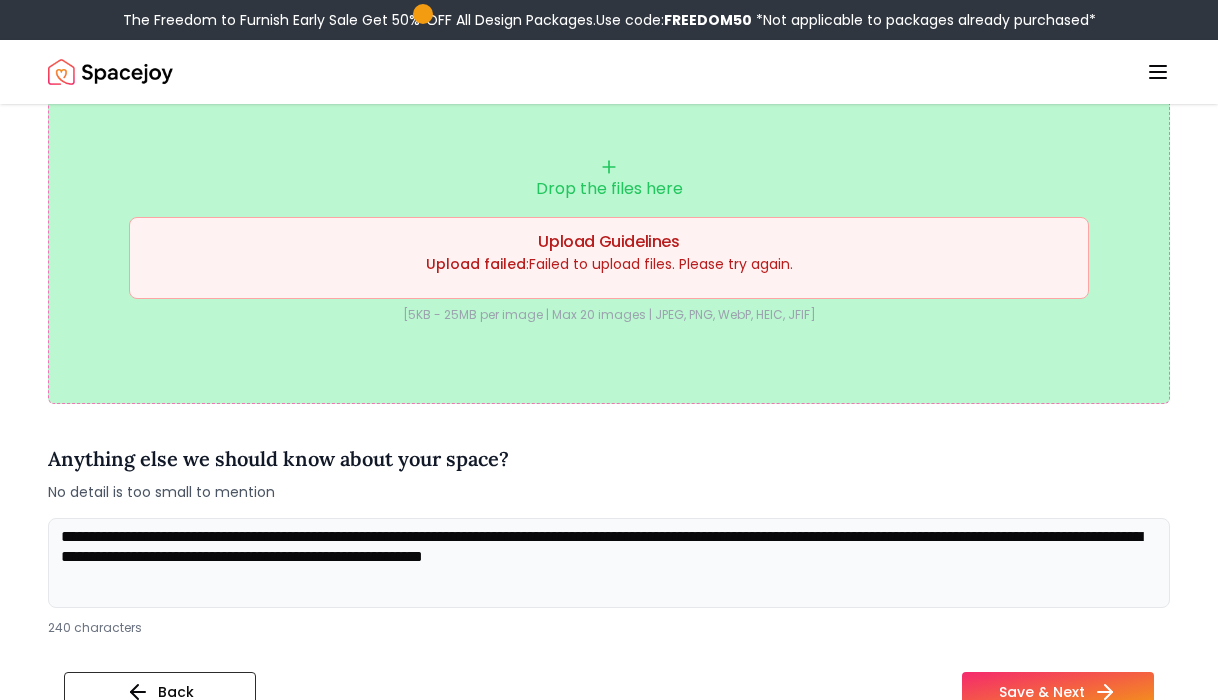 scroll, scrollTop: 599, scrollLeft: 0, axis: vertical 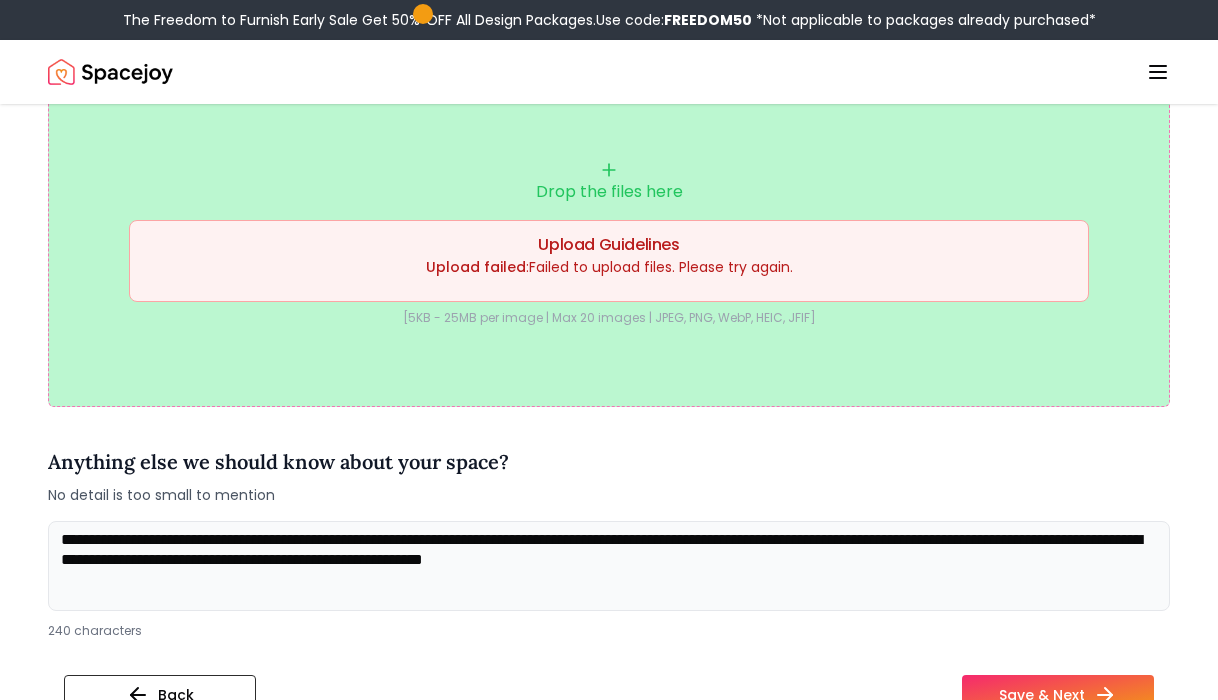 click on "Drop the files here Upload Guidelines Upload failed :  Failed to upload files. Please try again. [5KB - 25MB per image | Max 20 images | JPEG, PNG, WebP, HEIC, JFIF]" at bounding box center [609, 243] 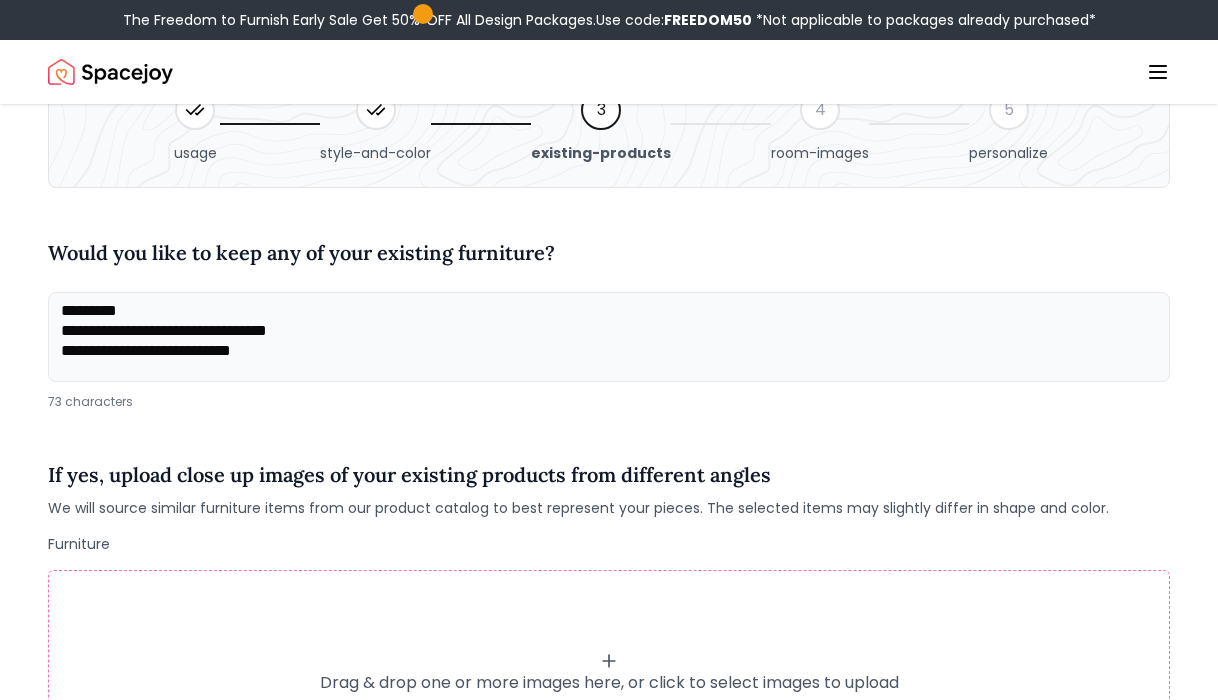 scroll, scrollTop: 110, scrollLeft: 0, axis: vertical 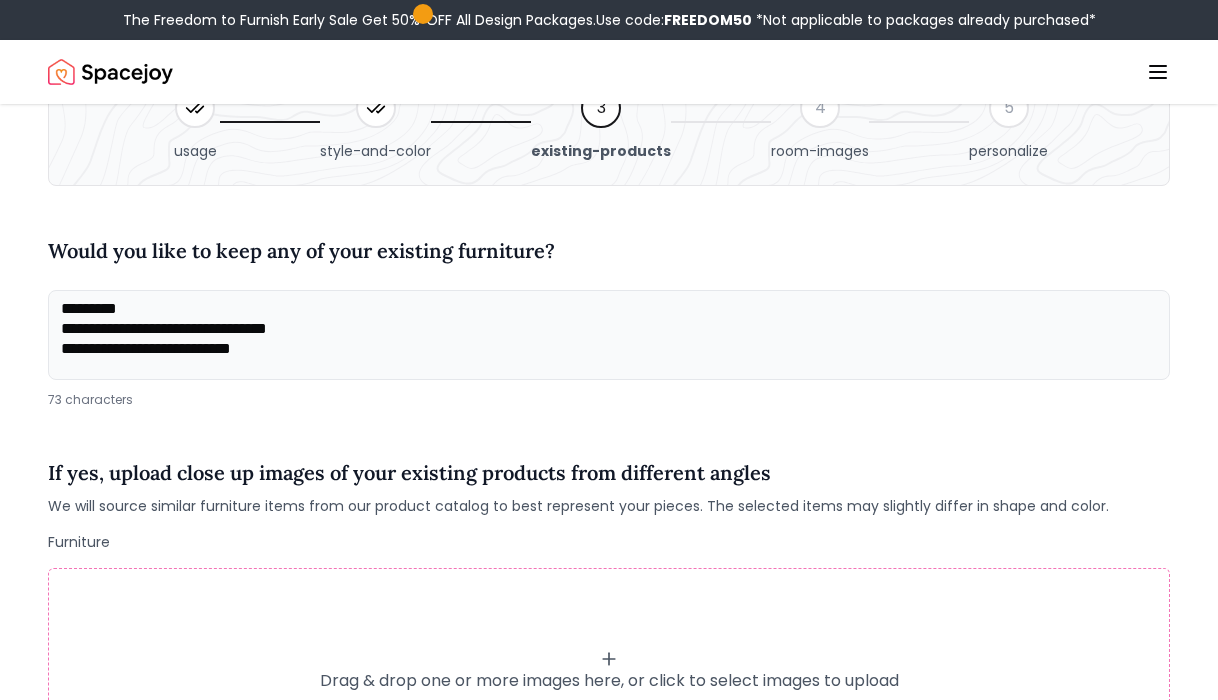 click on "**********" at bounding box center (609, 335) 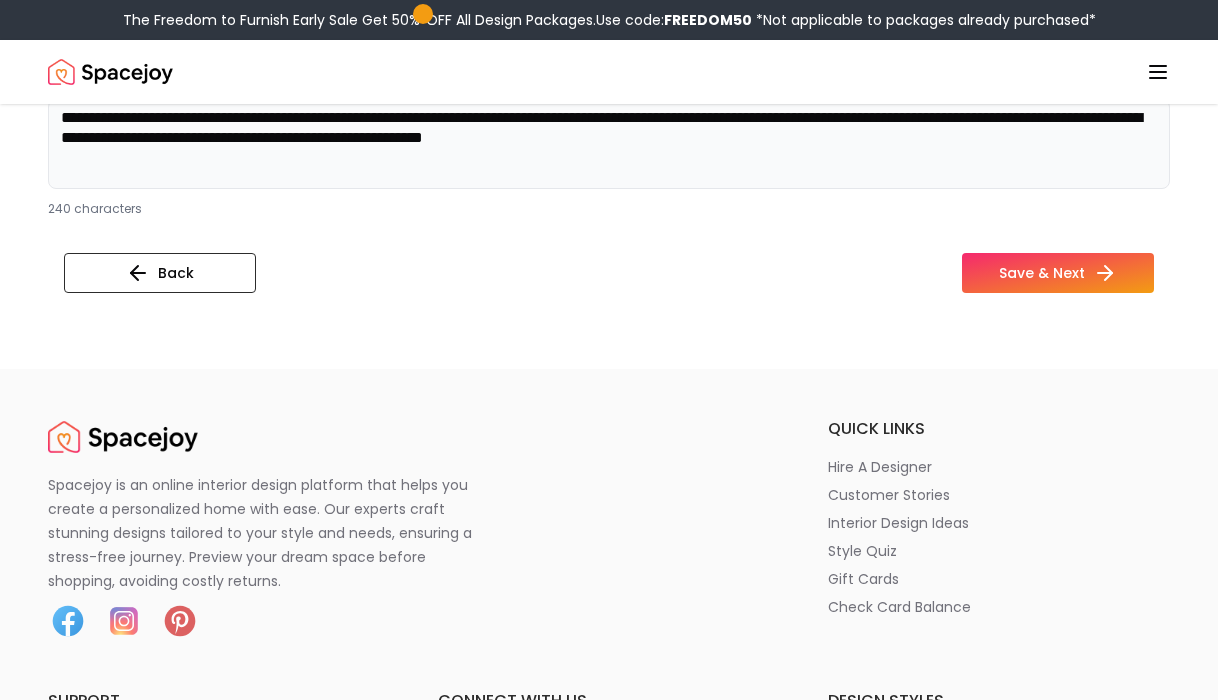 scroll, scrollTop: 1021, scrollLeft: 0, axis: vertical 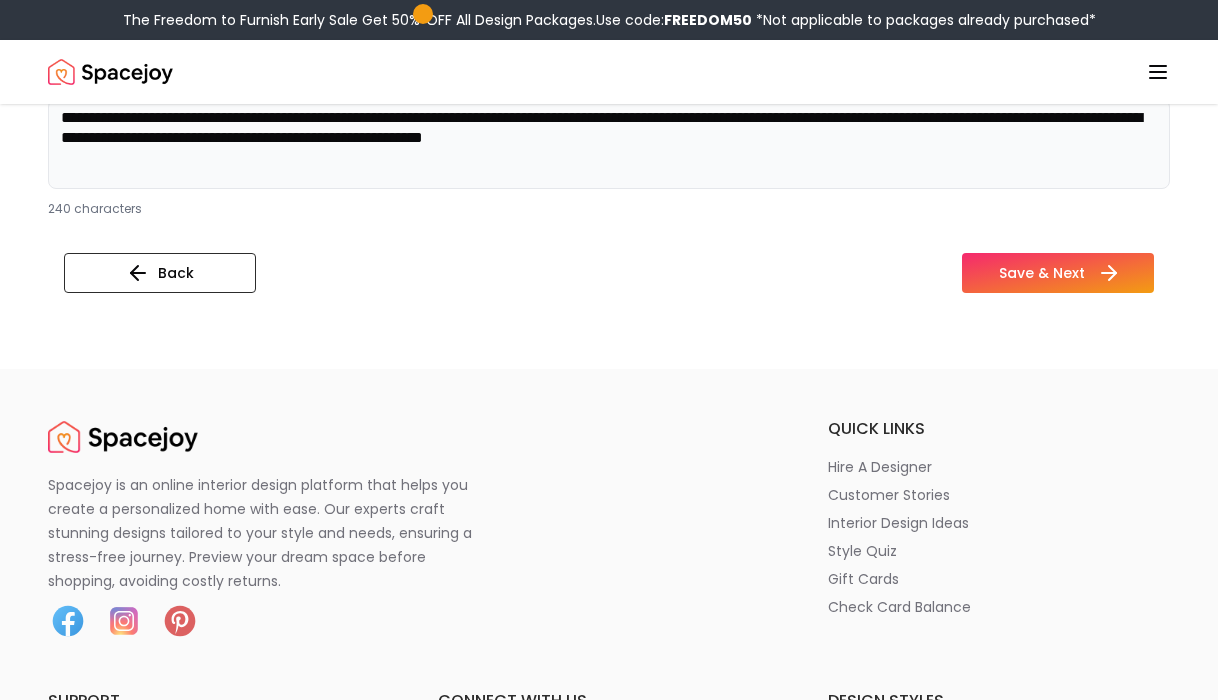 click on "Save & Next" at bounding box center (1058, 273) 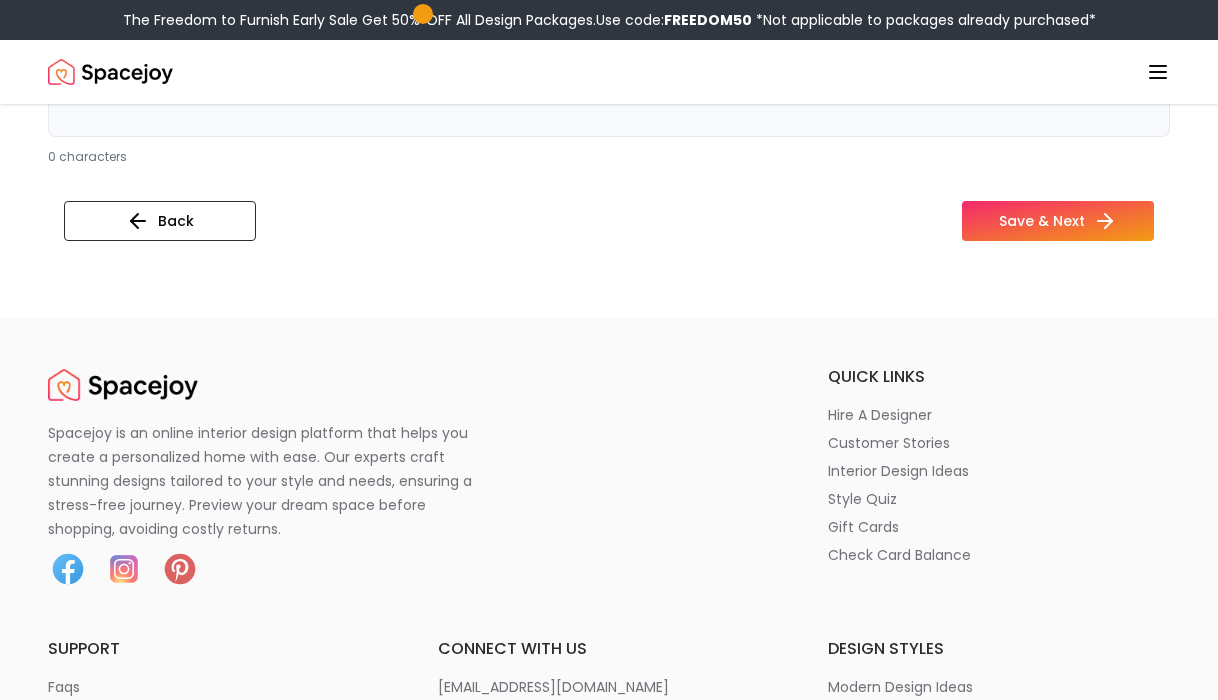 scroll, scrollTop: 3491, scrollLeft: 0, axis: vertical 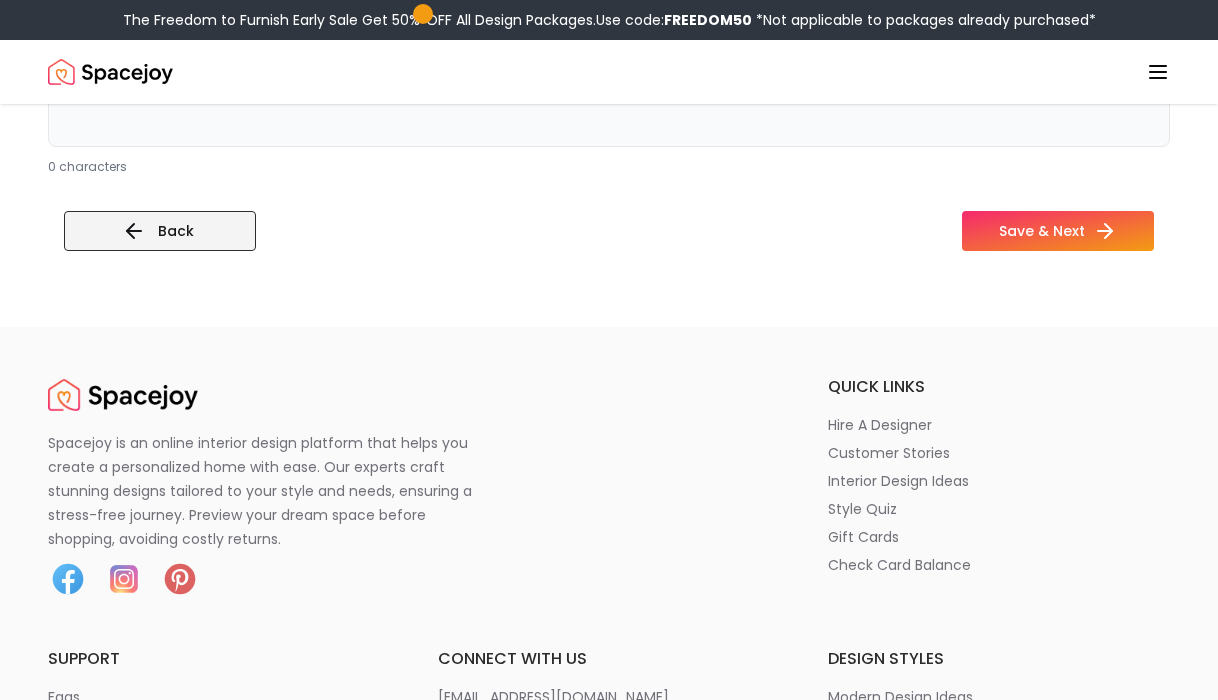 click on "Back" at bounding box center (160, 231) 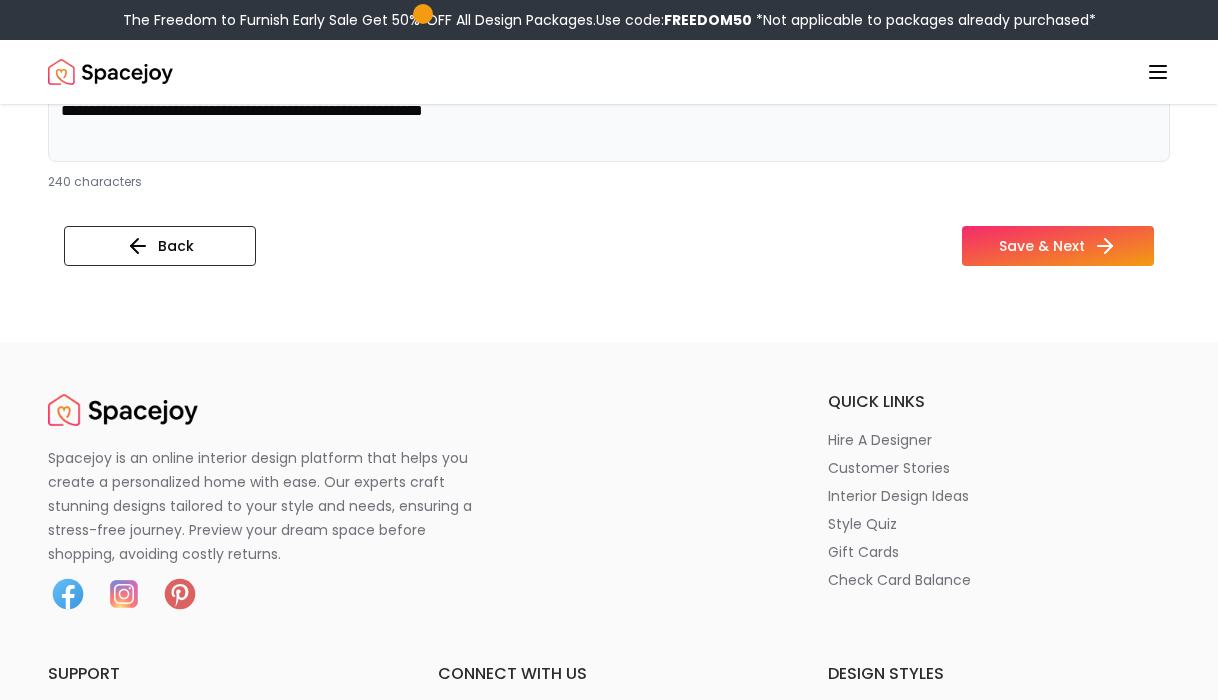 scroll, scrollTop: 954, scrollLeft: 0, axis: vertical 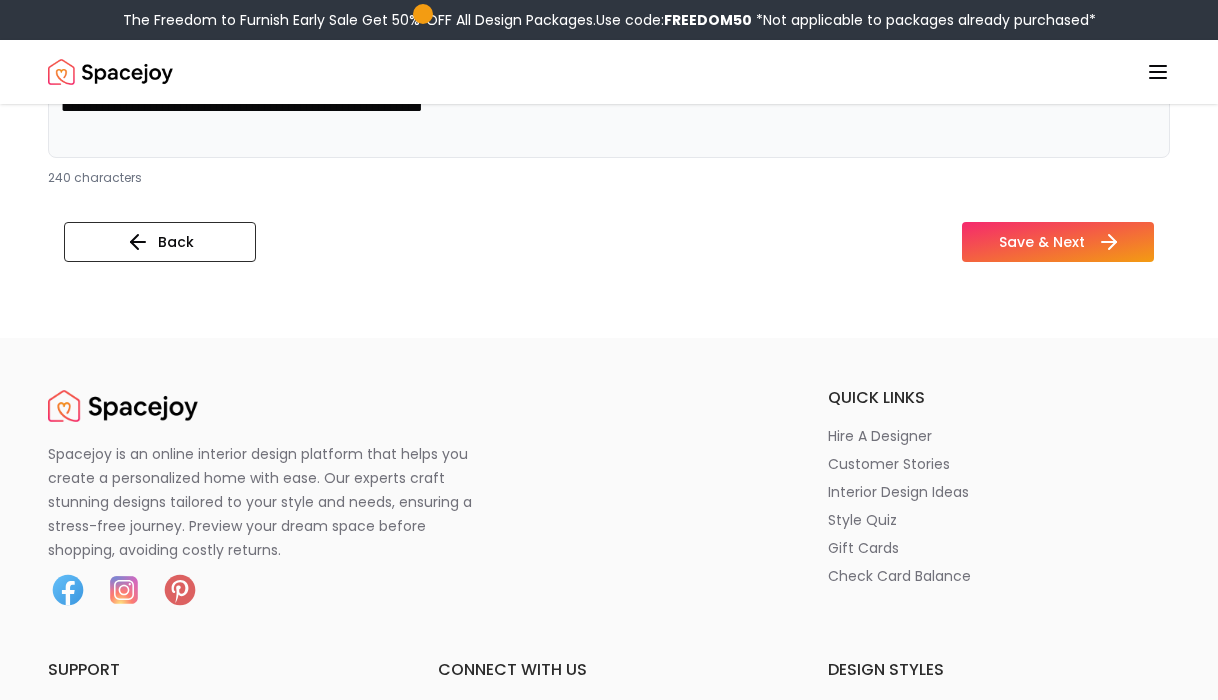 click on "Save & Next" at bounding box center (1058, 242) 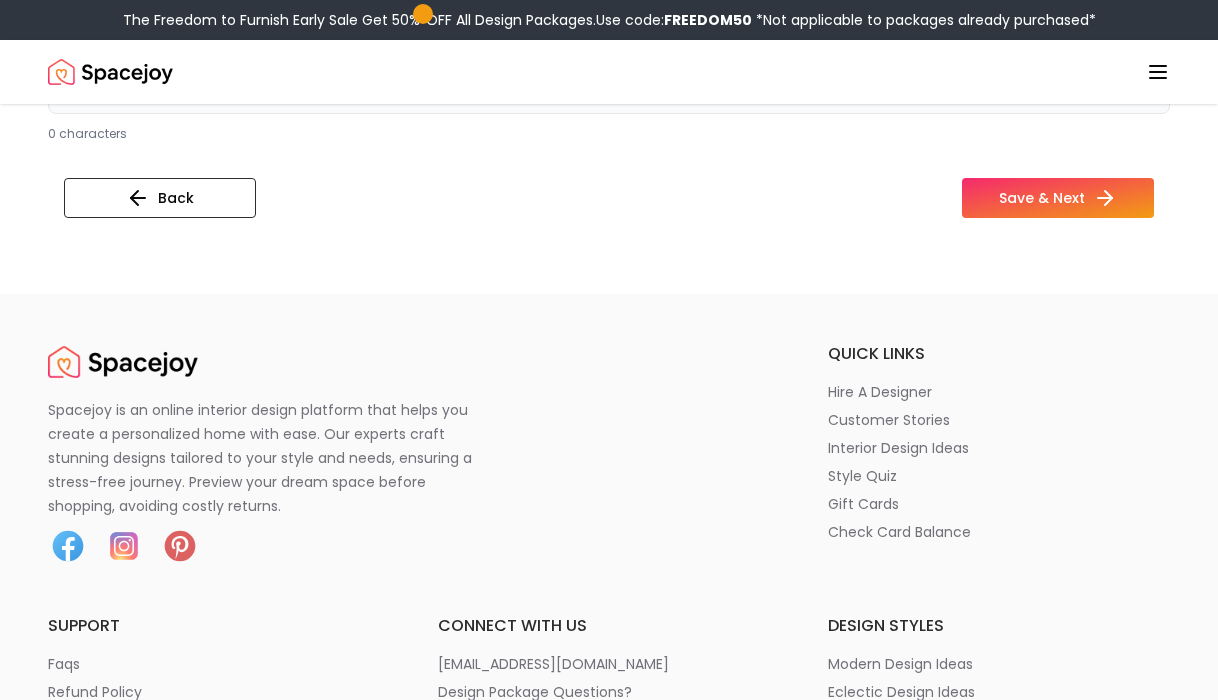 scroll, scrollTop: 3512, scrollLeft: 0, axis: vertical 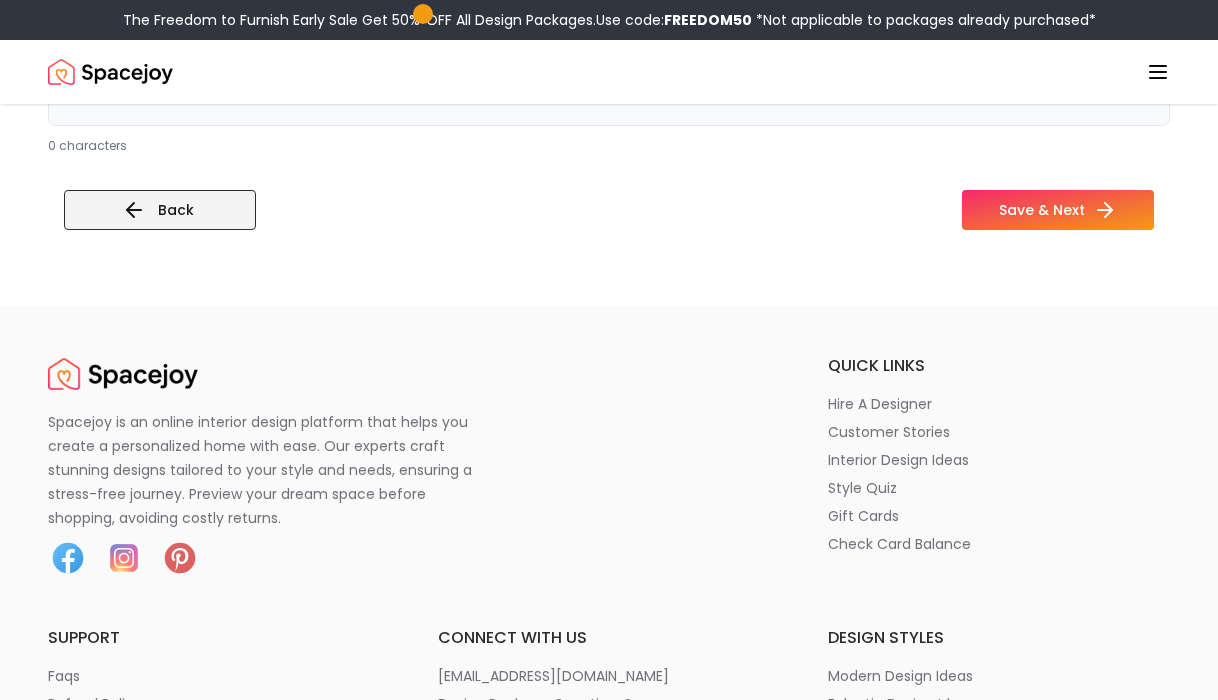 click on "Back" at bounding box center [160, 210] 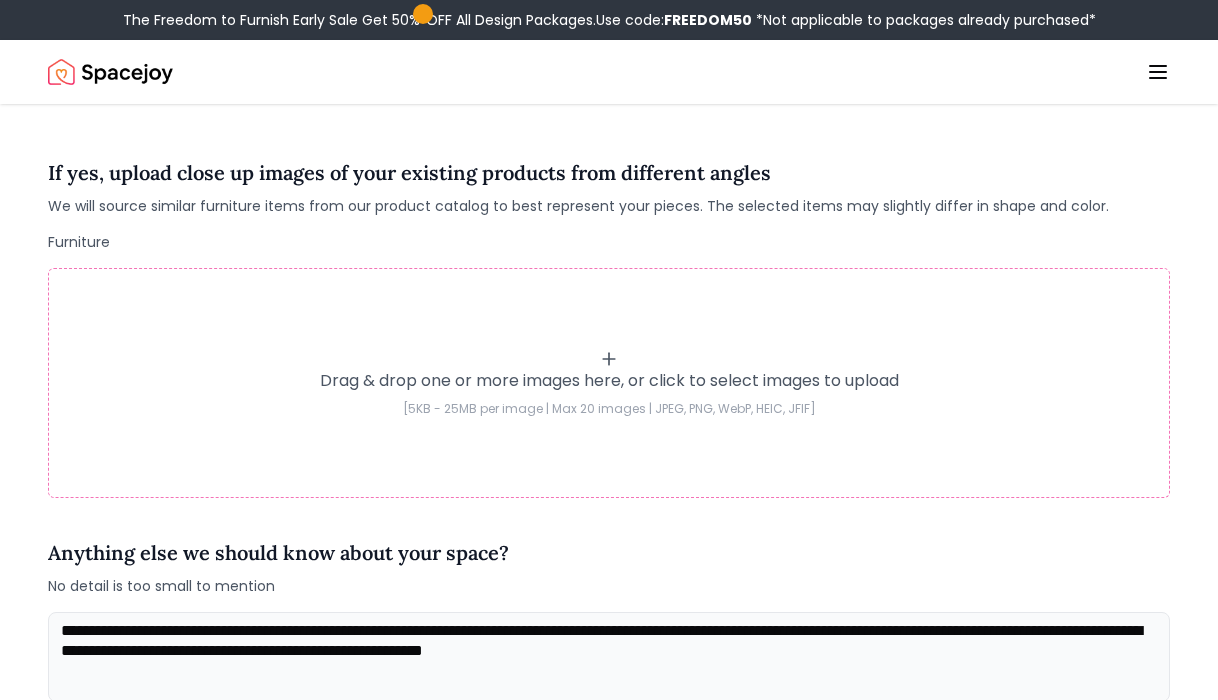 scroll, scrollTop: 419, scrollLeft: 0, axis: vertical 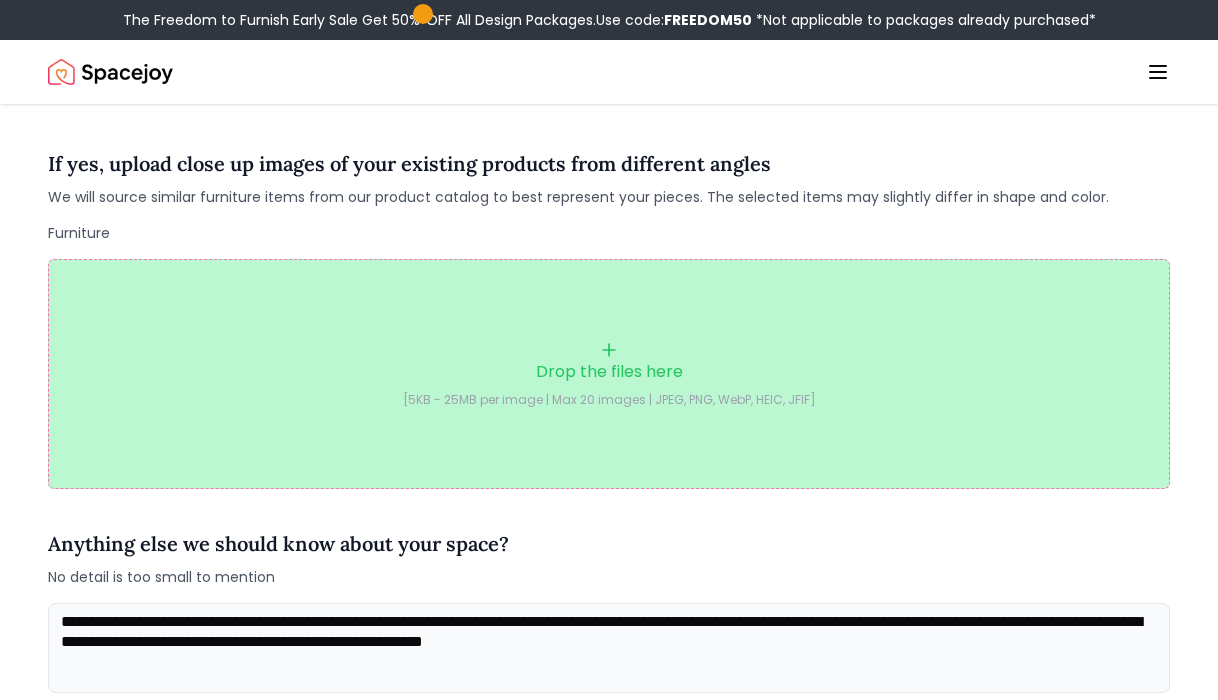 click 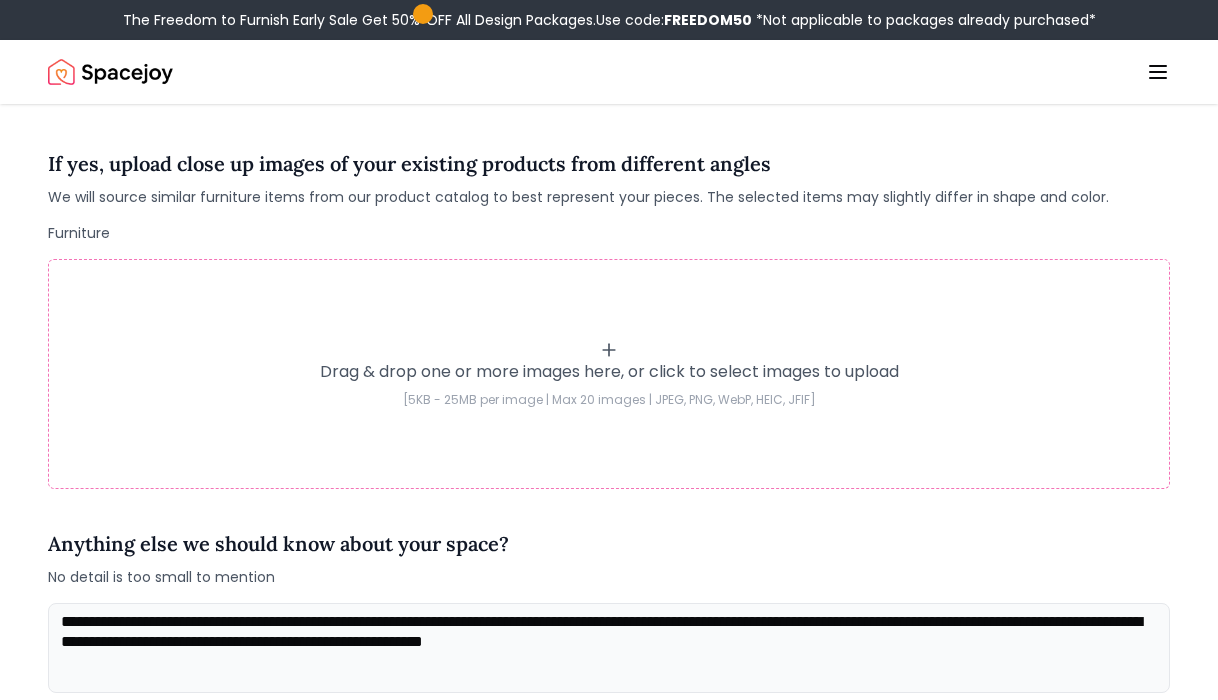 type on "**********" 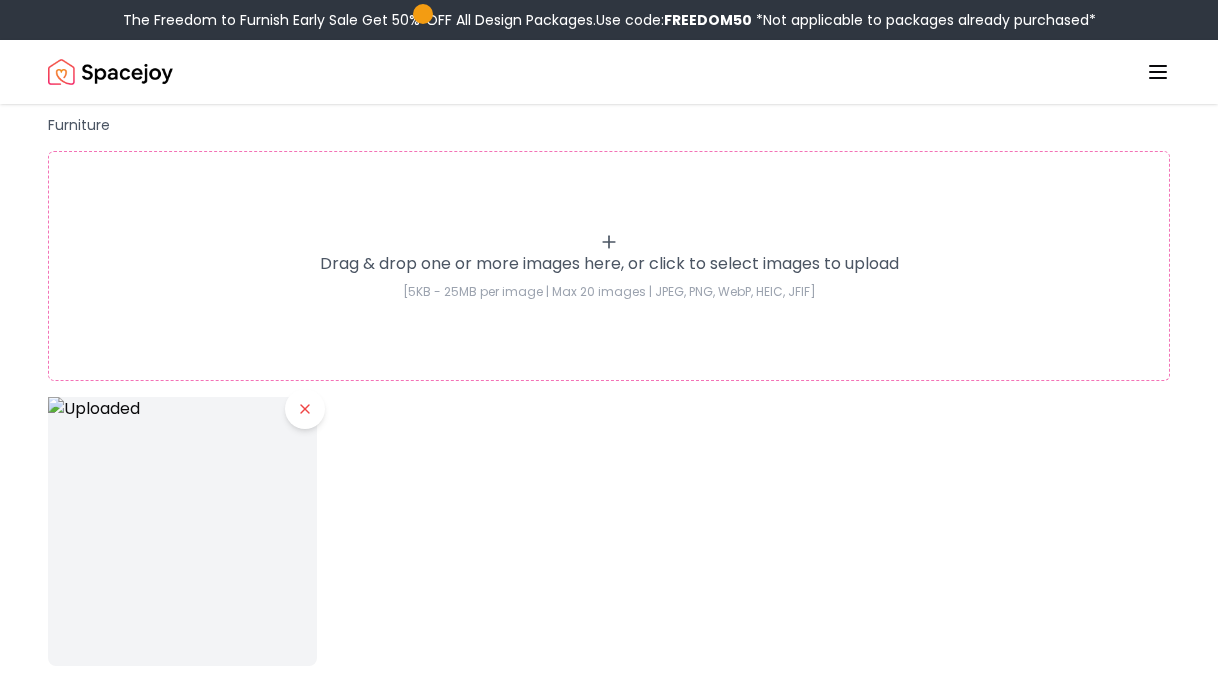 scroll, scrollTop: 526, scrollLeft: 0, axis: vertical 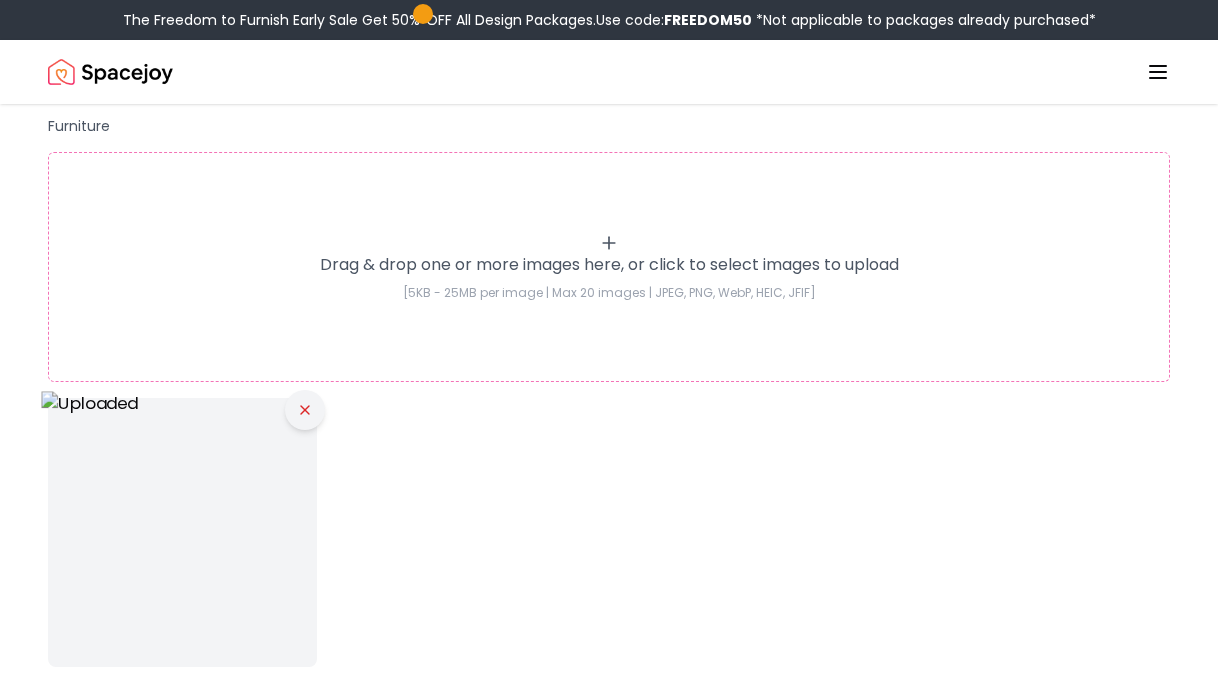 click 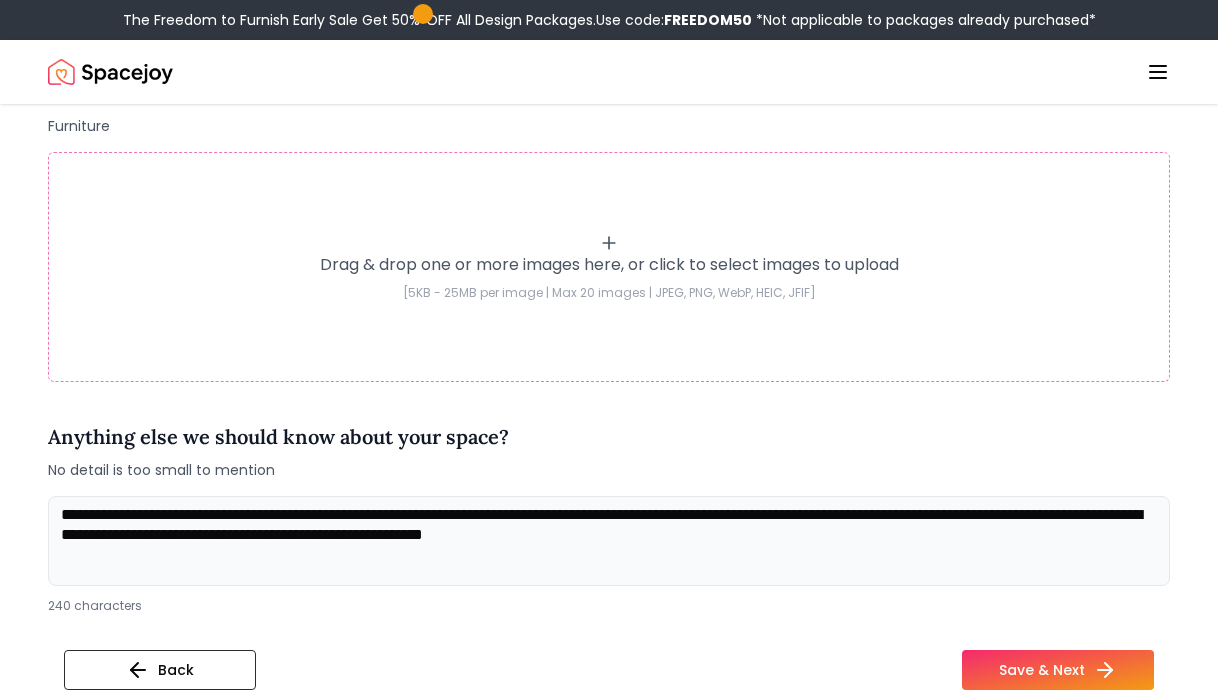 click 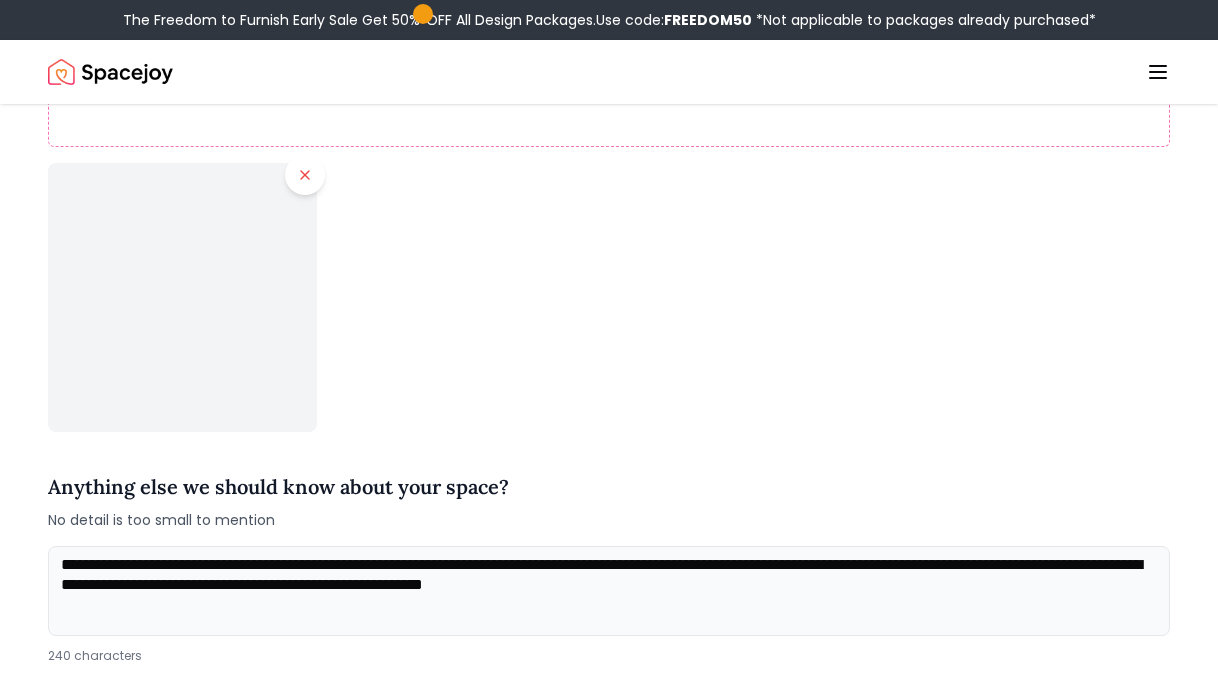scroll, scrollTop: 761, scrollLeft: 0, axis: vertical 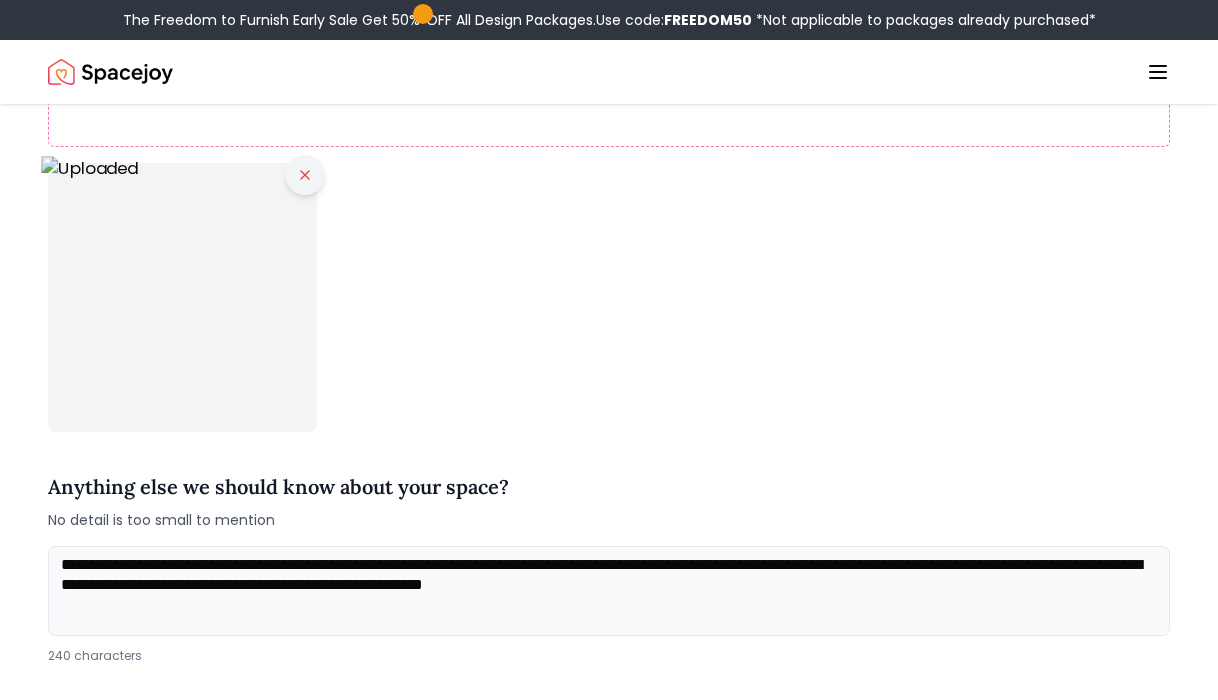 click at bounding box center (305, 175) 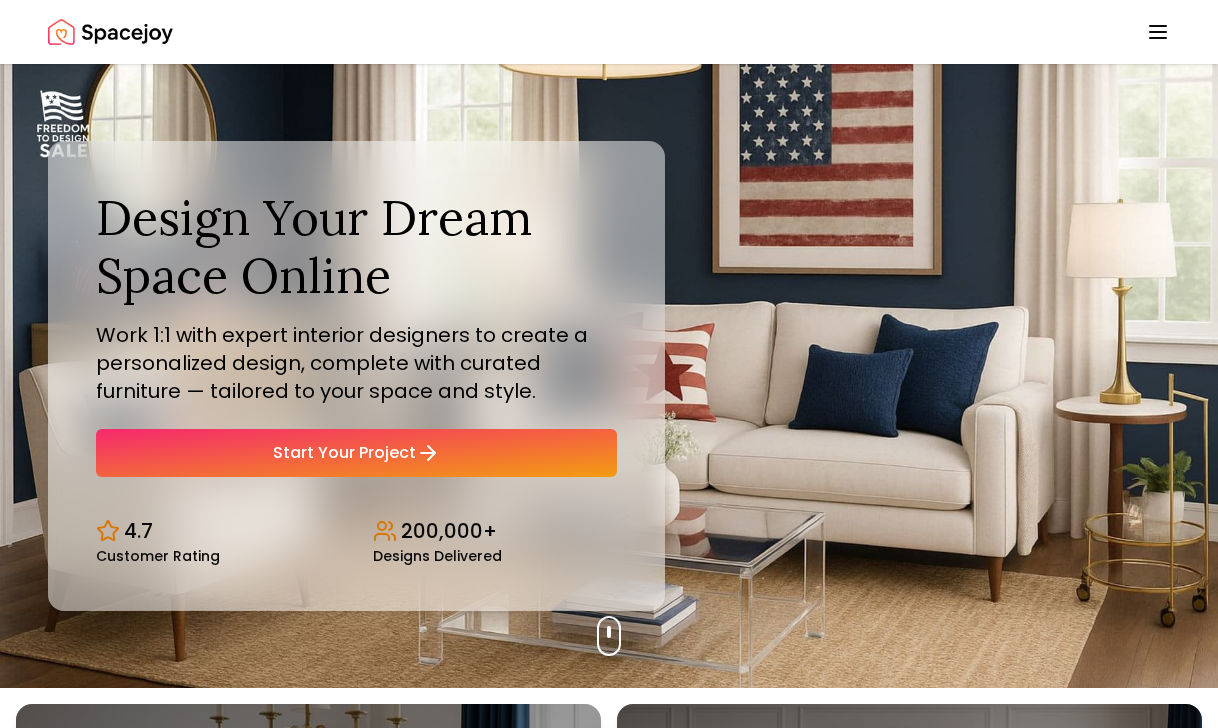 scroll, scrollTop: 0, scrollLeft: 0, axis: both 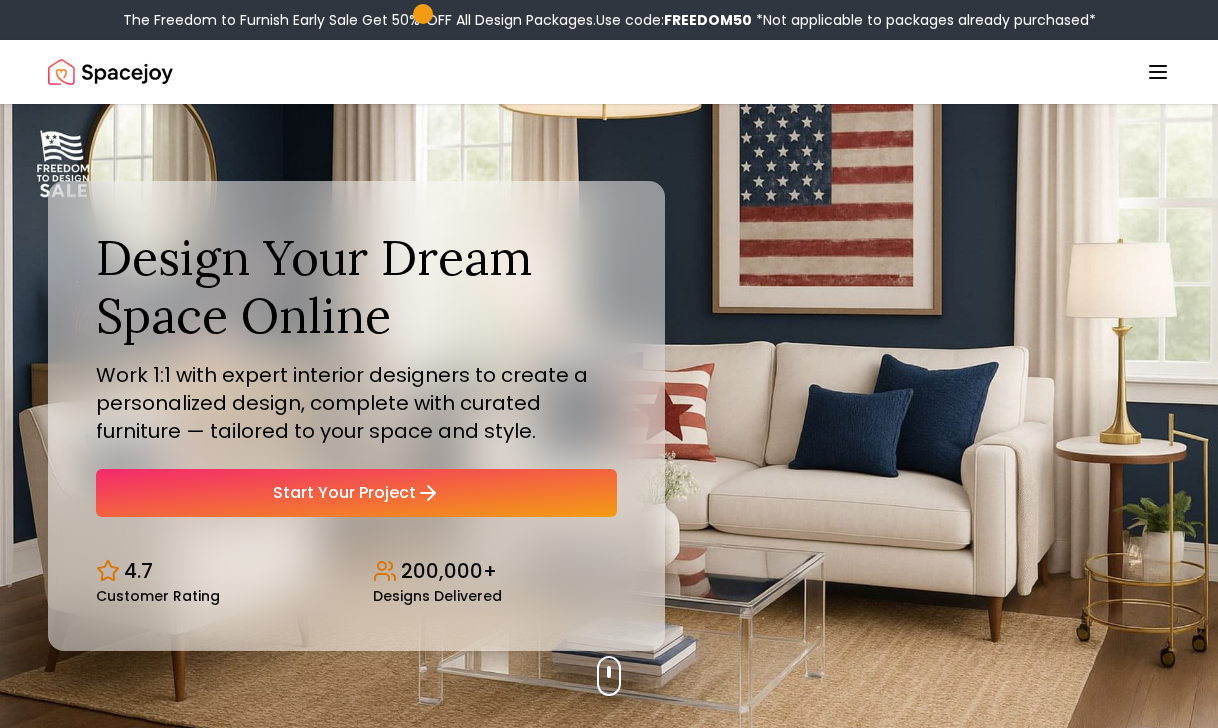 click 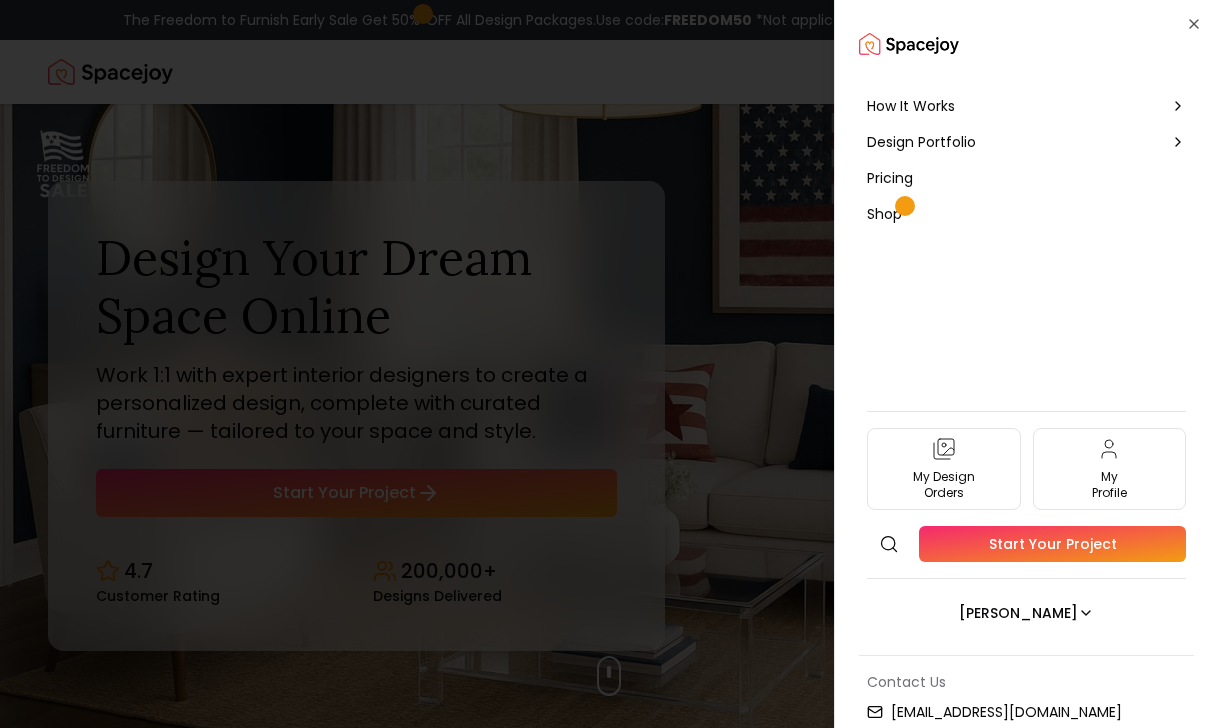 click at bounding box center (609, 364) 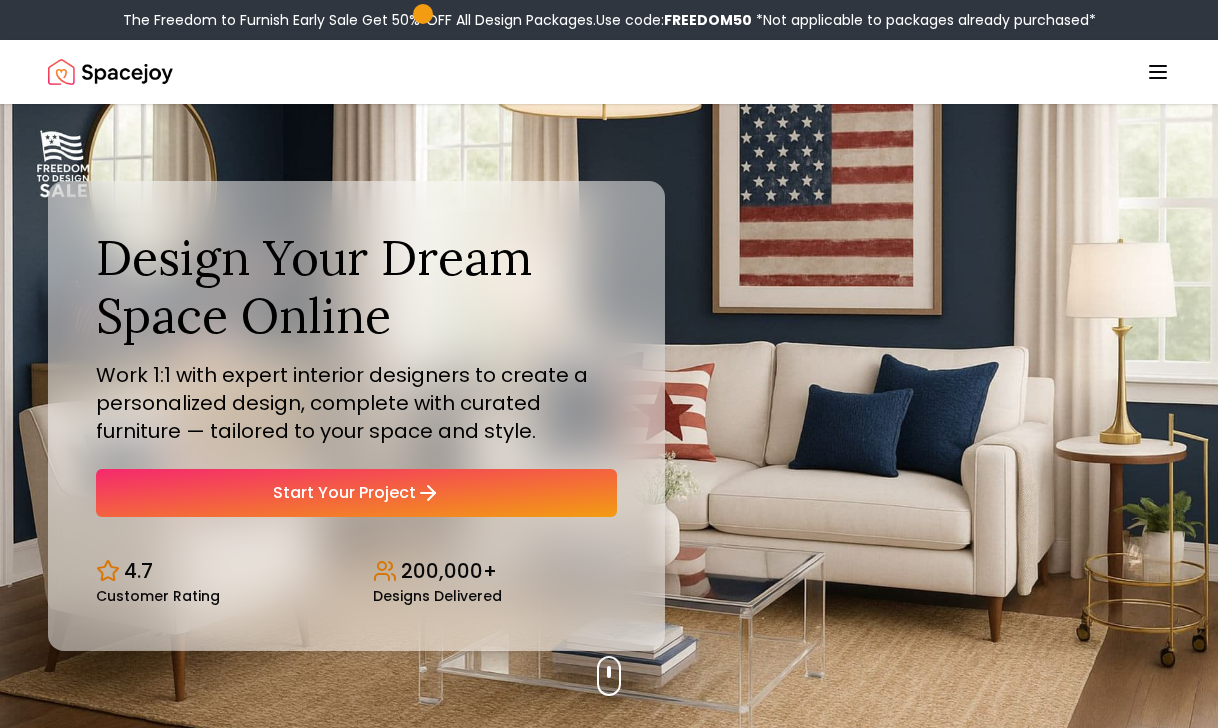 scroll, scrollTop: 0, scrollLeft: 0, axis: both 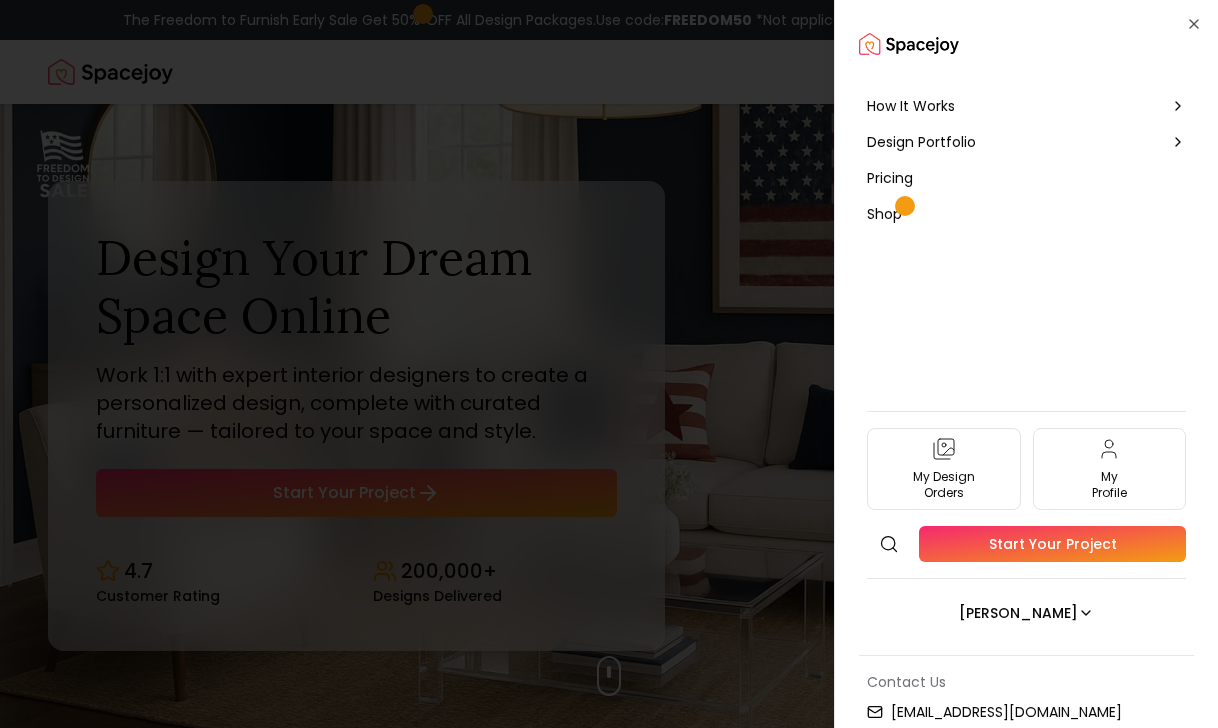 click 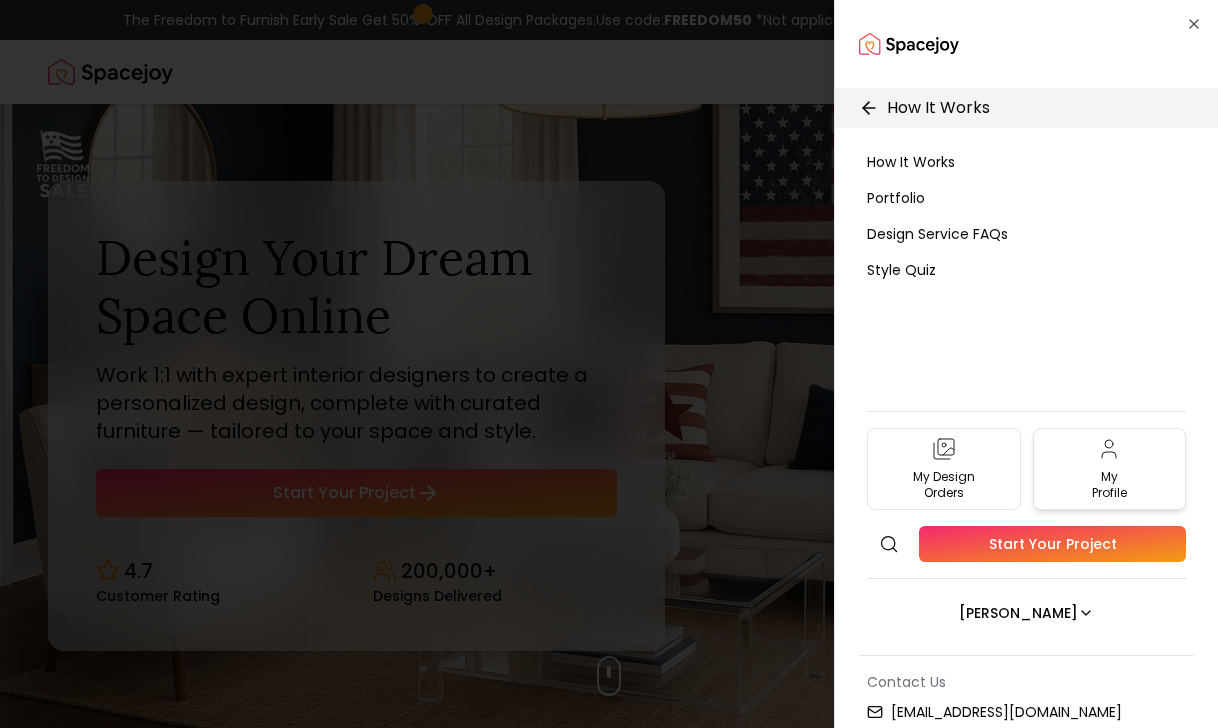 click on "My  Profile" at bounding box center [1109, 485] 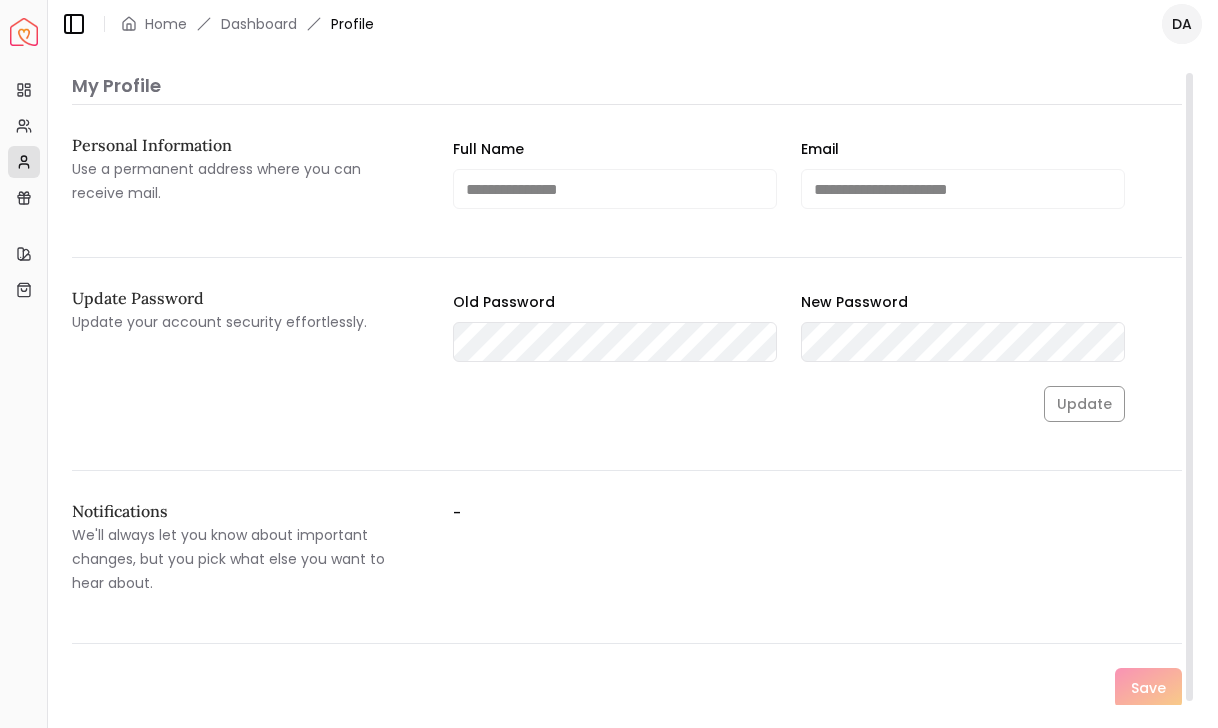 scroll, scrollTop: 0, scrollLeft: 0, axis: both 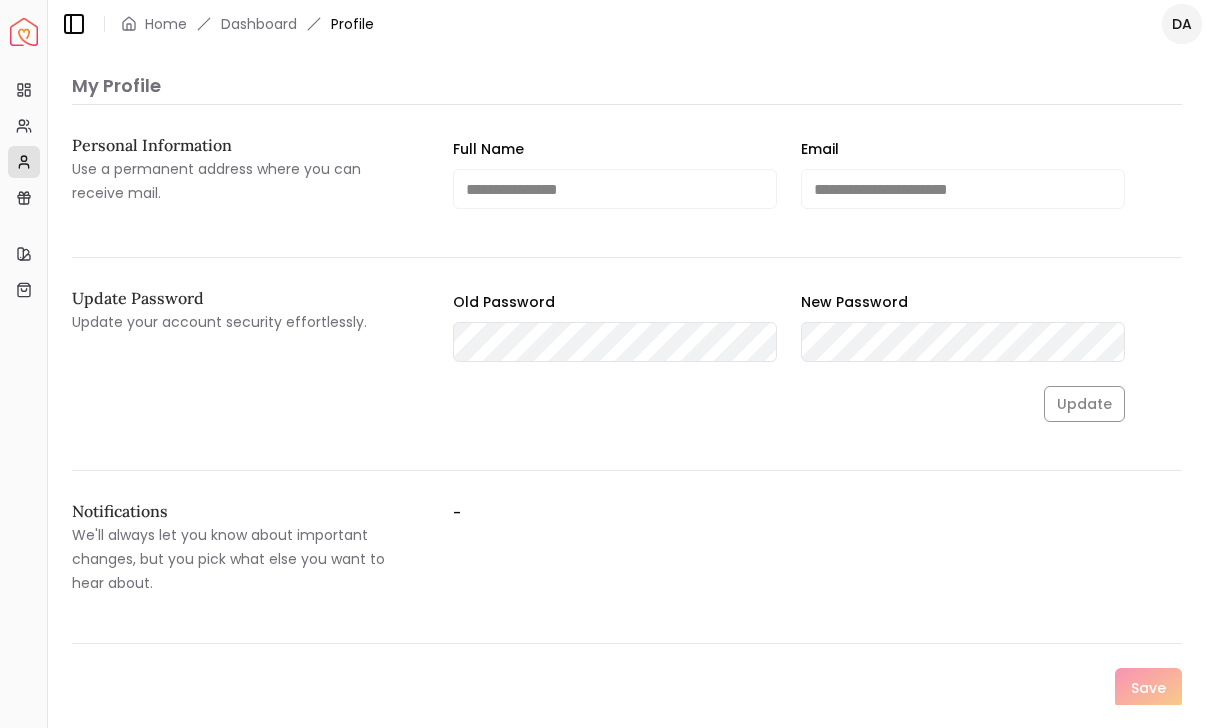 click on "**********" at bounding box center [609, 364] 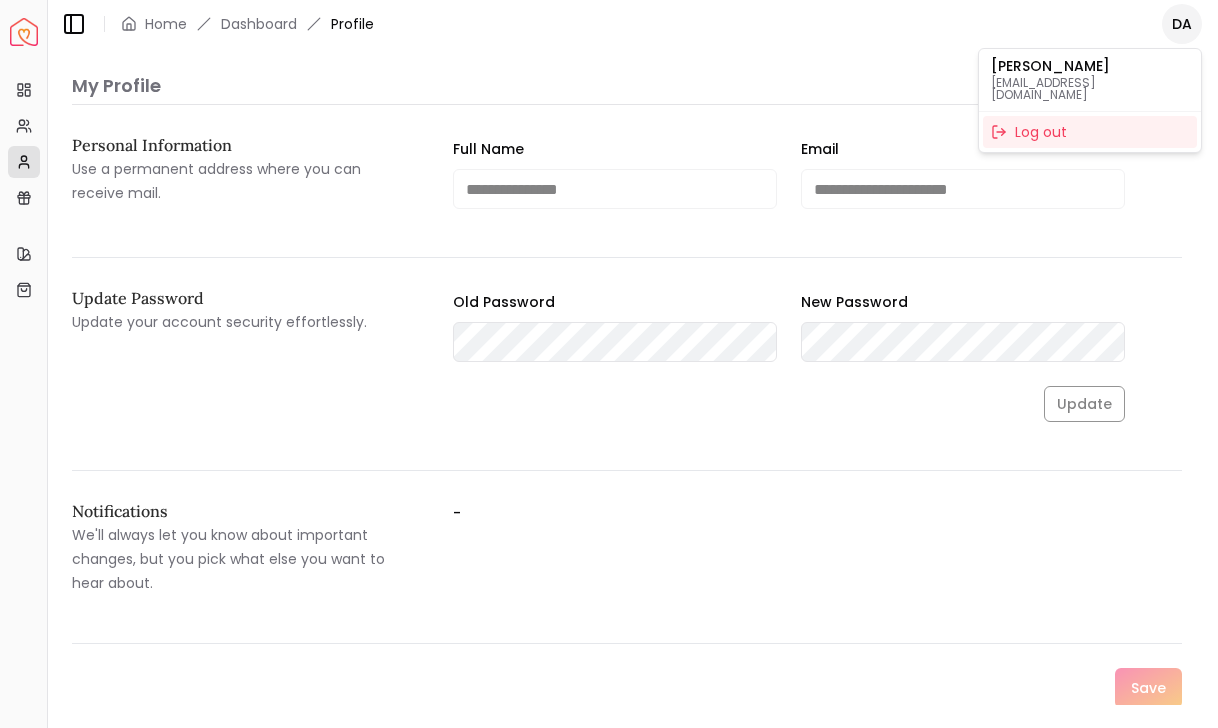 click on "**********" at bounding box center [609, 364] 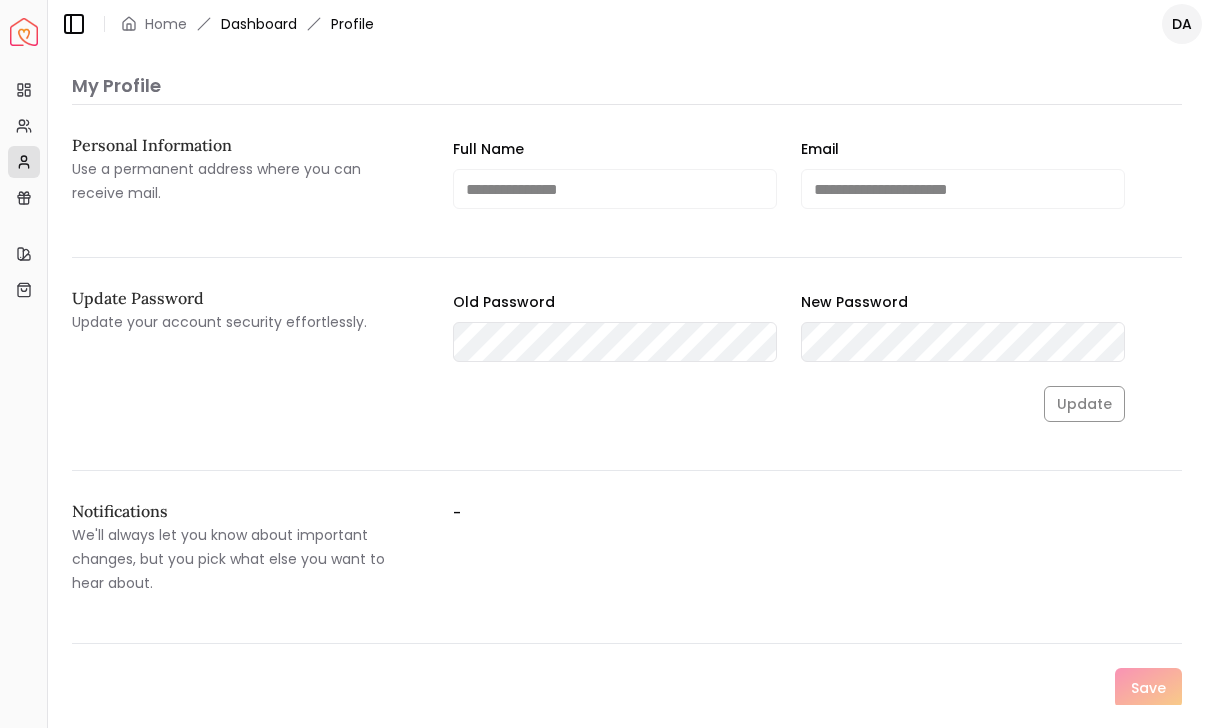 click on "Dashboard" at bounding box center [259, 24] 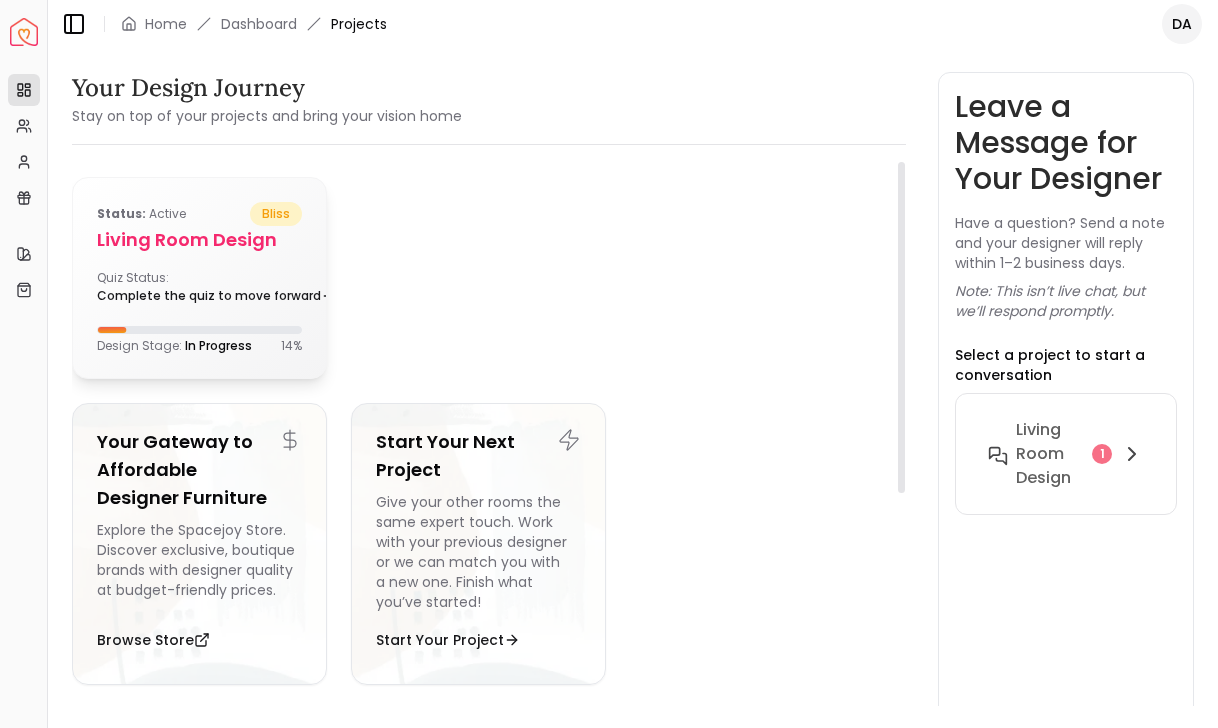 click on "Status:   active bliss Living Room design Quiz Status: Complete the quiz to move forward   Design Stage:   In Progress 14 %" at bounding box center (199, 278) 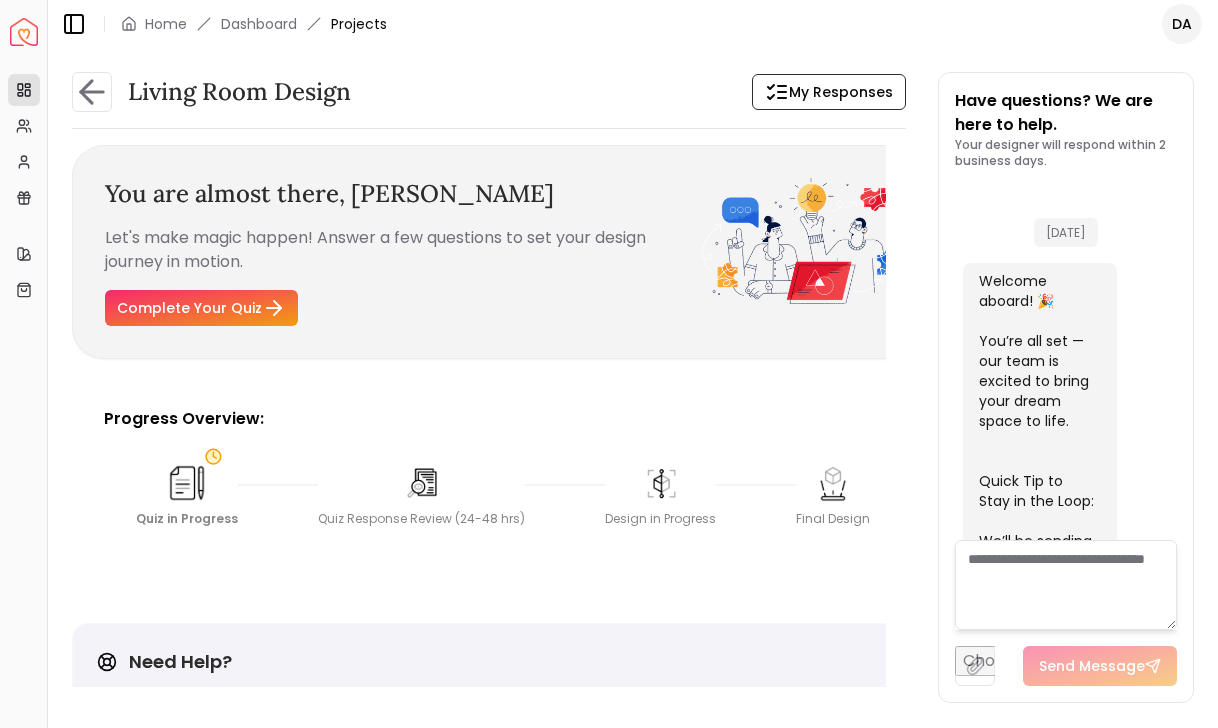 scroll, scrollTop: 1125, scrollLeft: 0, axis: vertical 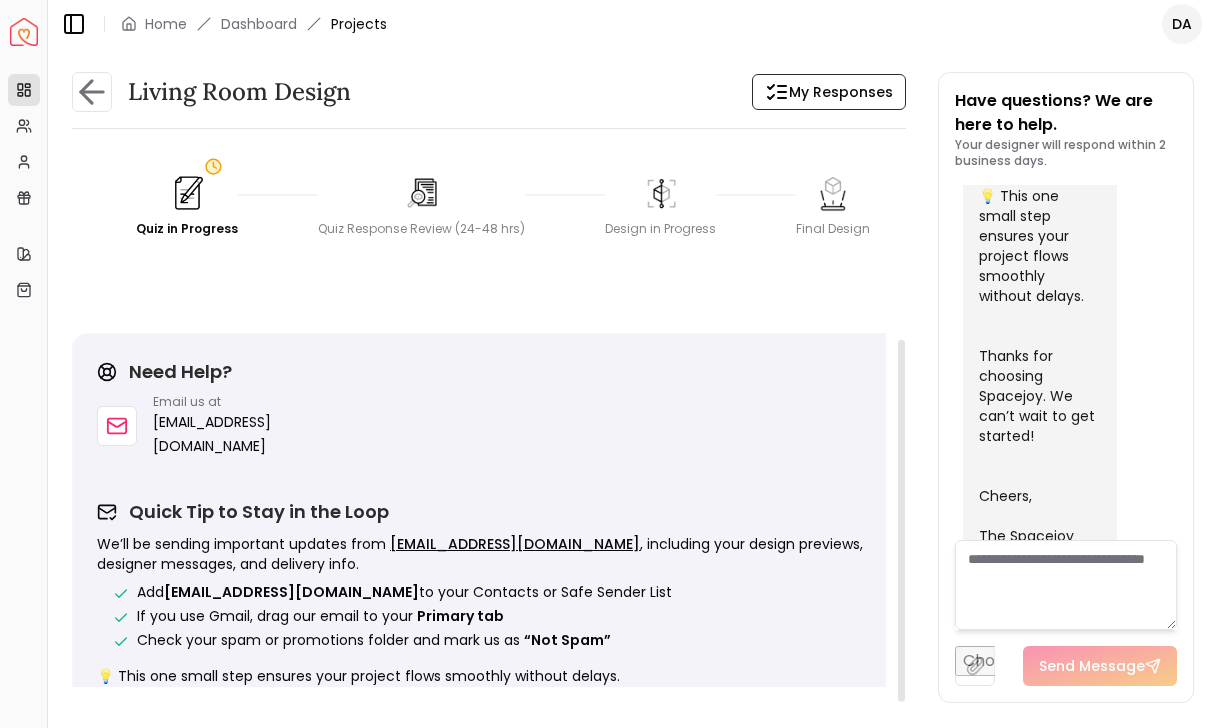 click at bounding box center (187, 193) 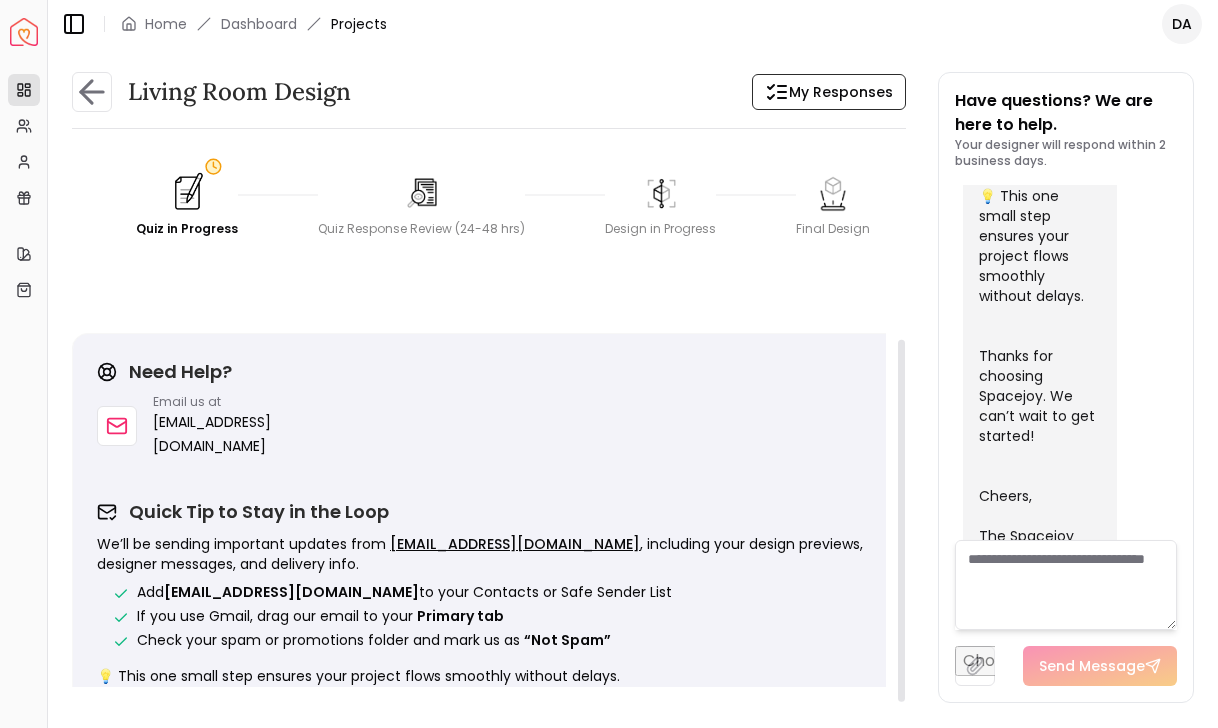 scroll, scrollTop: 0, scrollLeft: 0, axis: both 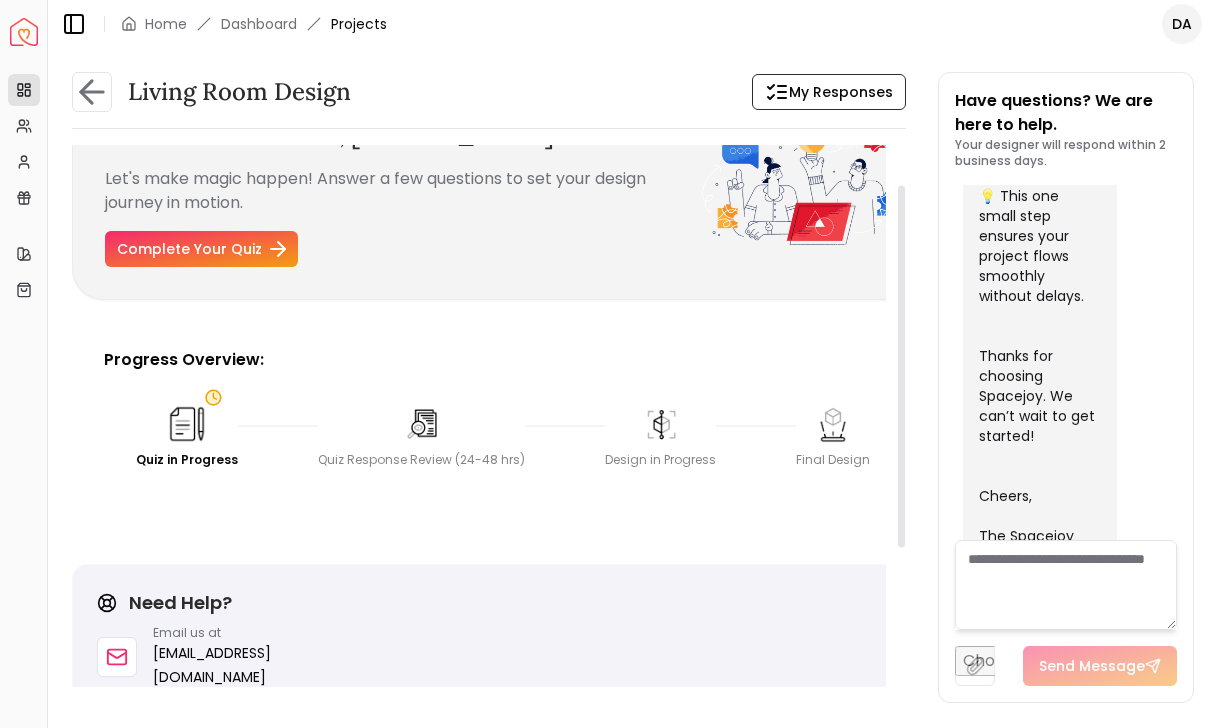 click on "Complete Your Quiz" at bounding box center [201, 249] 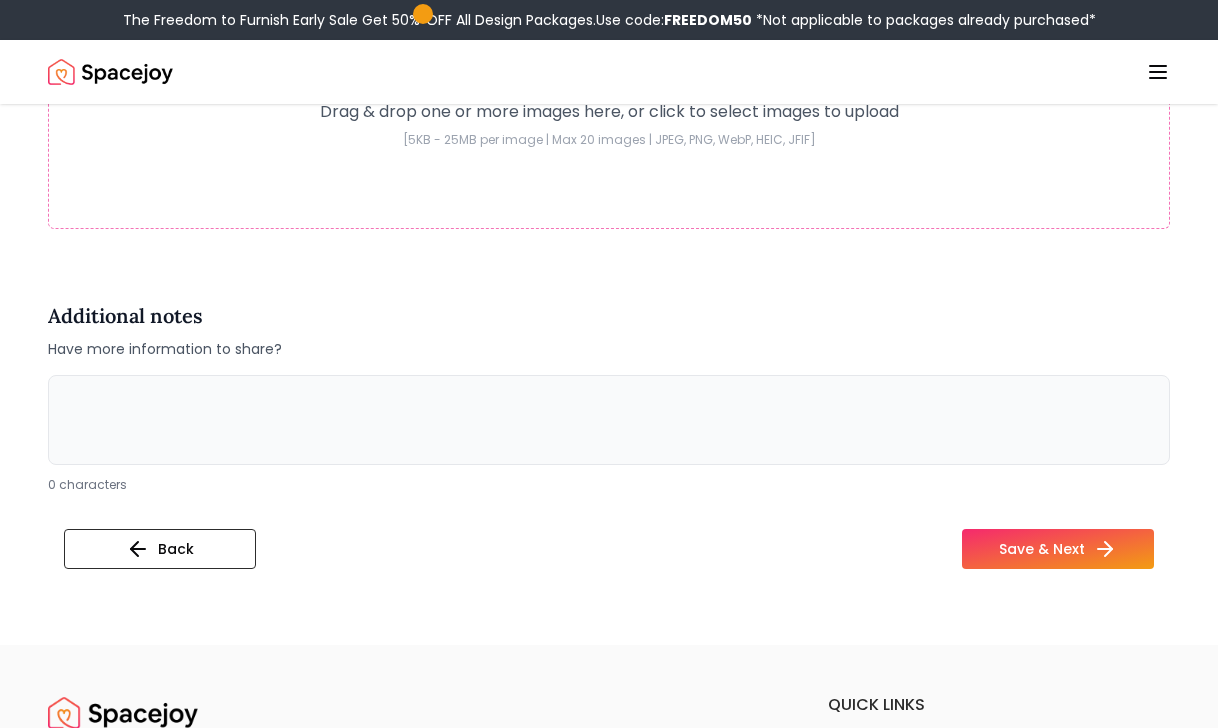 scroll, scrollTop: 3174, scrollLeft: 0, axis: vertical 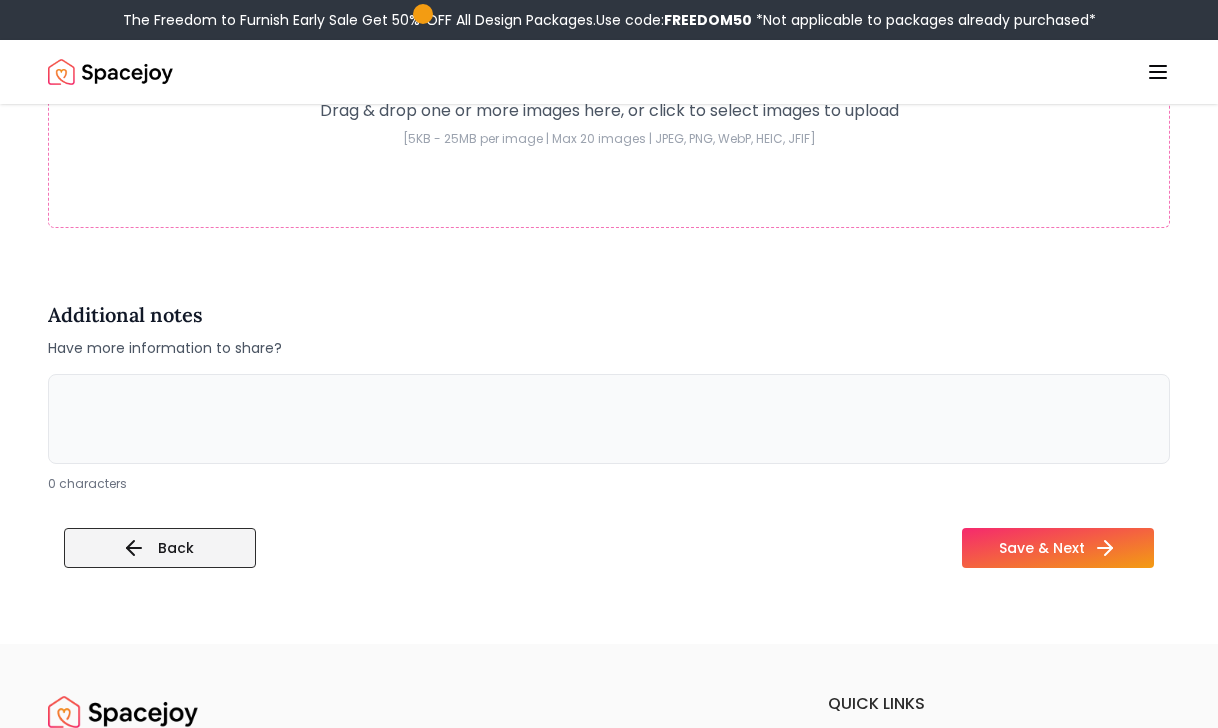 click on "Back" at bounding box center [160, 548] 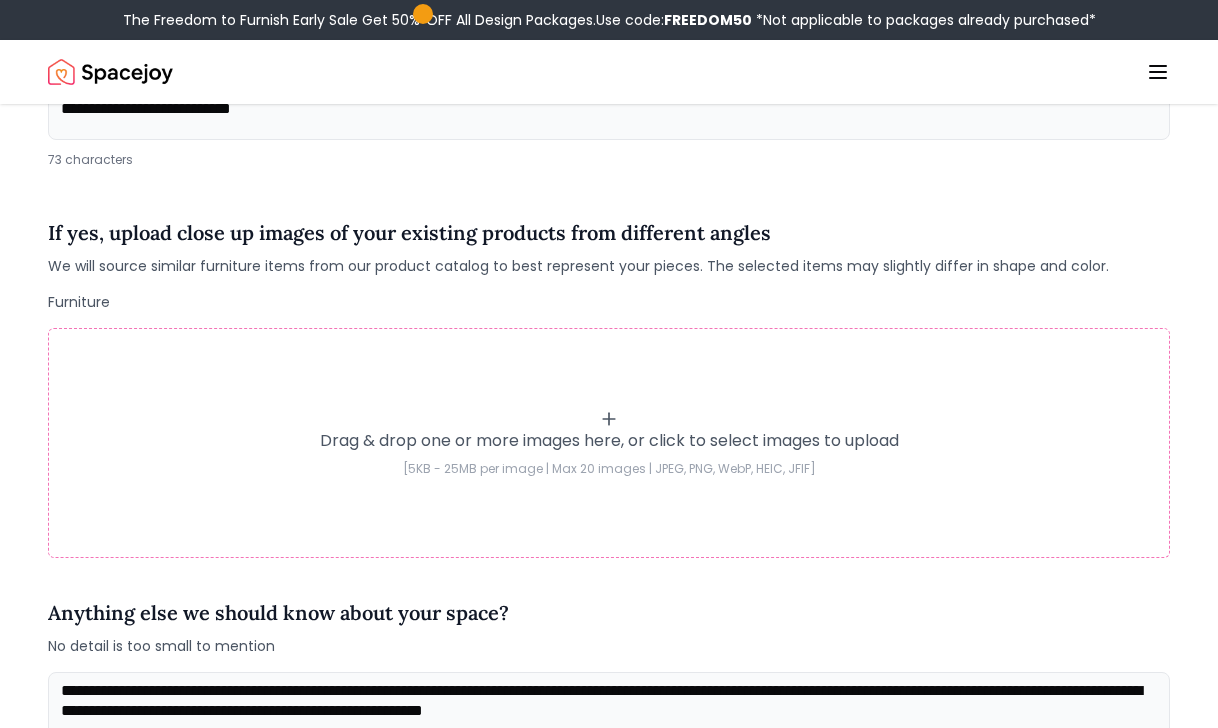scroll, scrollTop: 353, scrollLeft: 0, axis: vertical 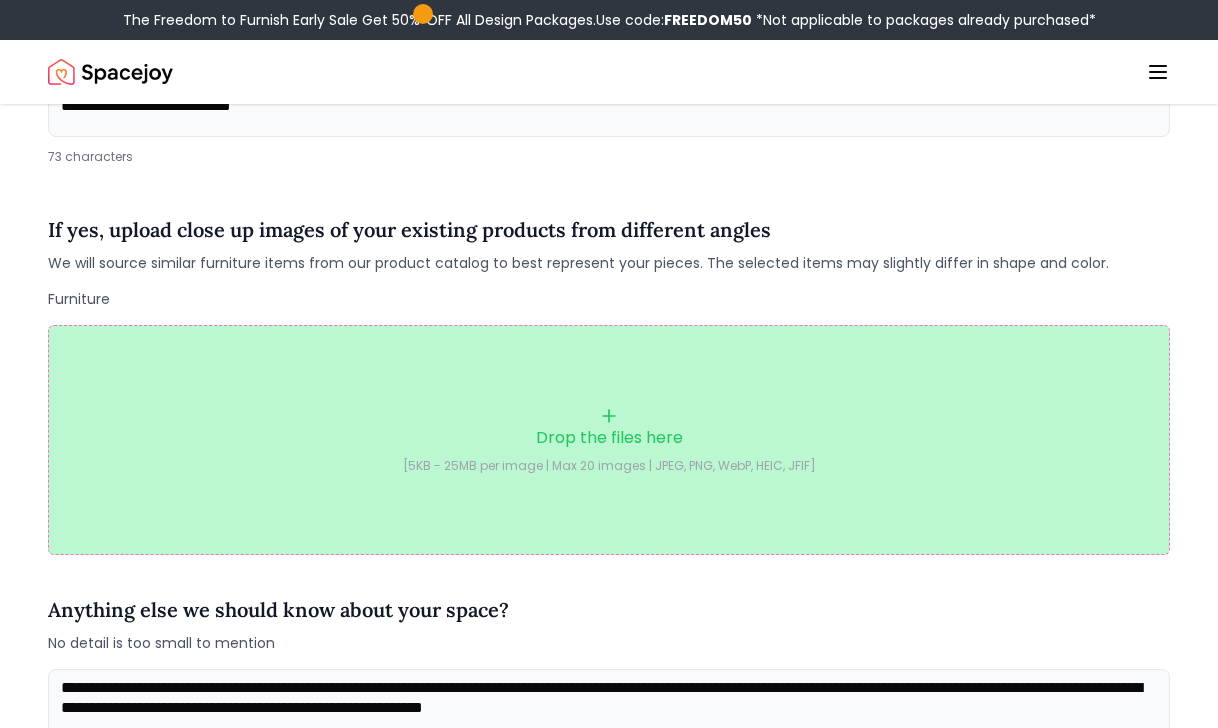 click on "Drop the files here [5KB - 25MB per image | Max 20 images | JPEG, PNG, WebP, HEIC, JFIF]" at bounding box center [609, 440] 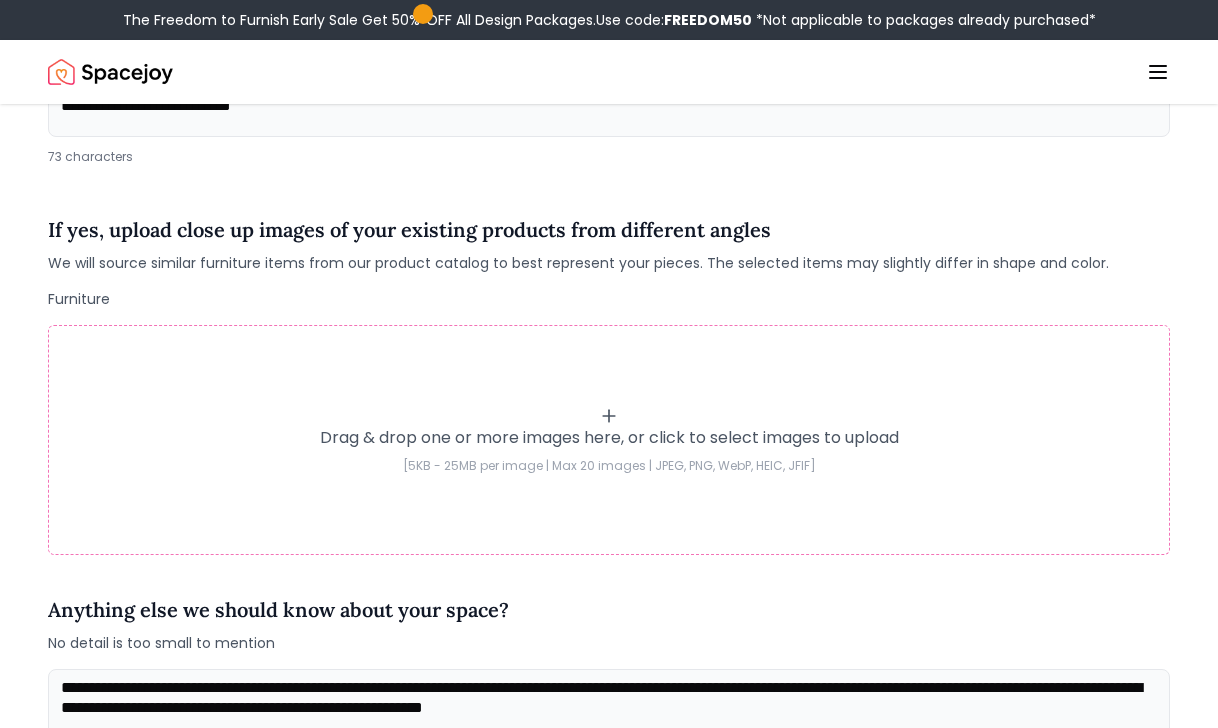 type on "**********" 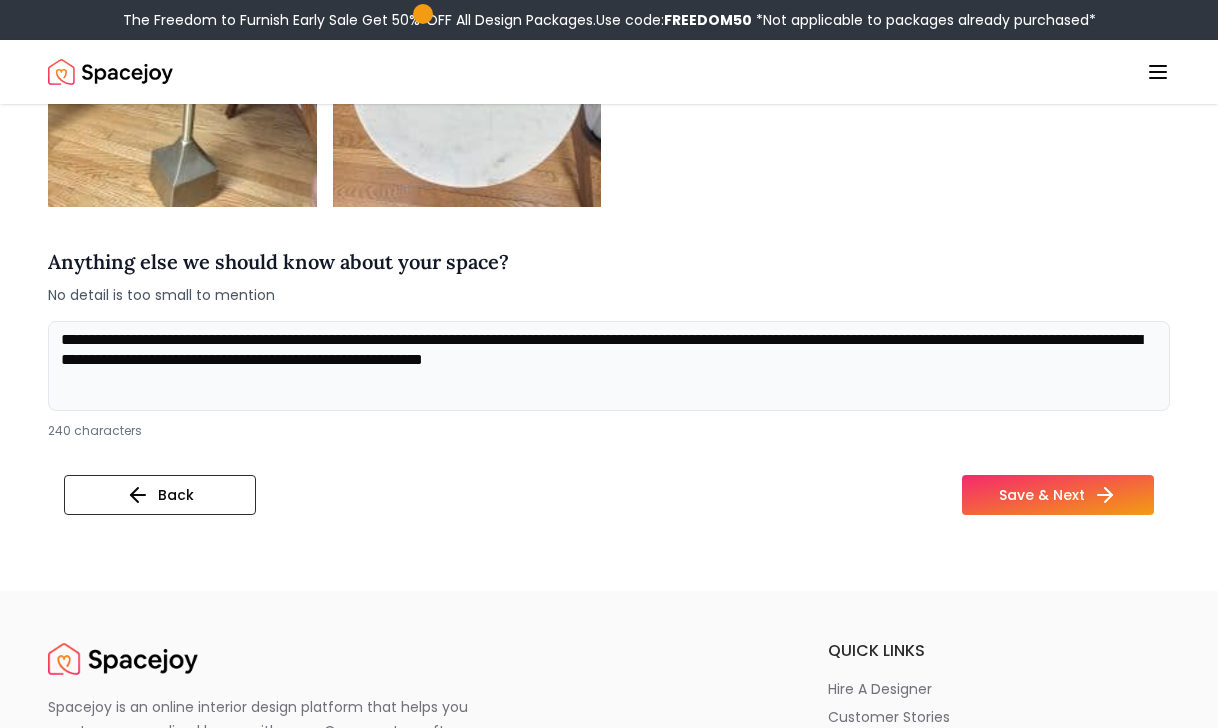 scroll, scrollTop: 1310, scrollLeft: 0, axis: vertical 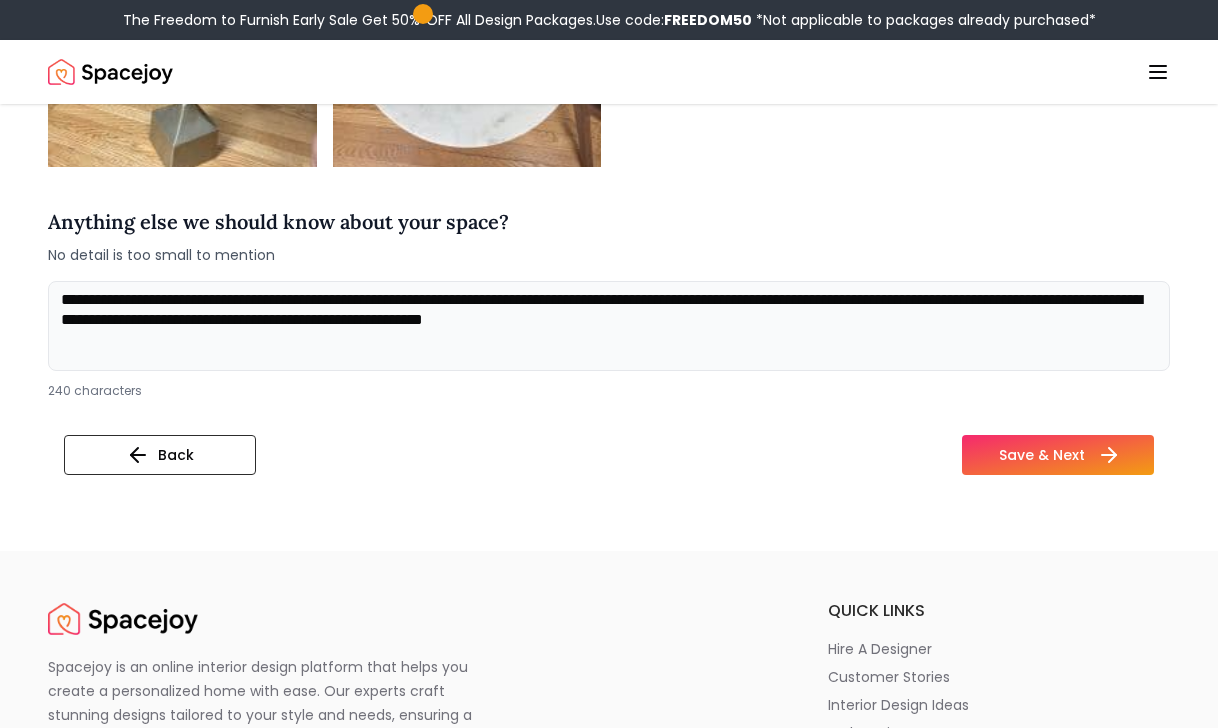 click on "Save & Next" at bounding box center (1058, 455) 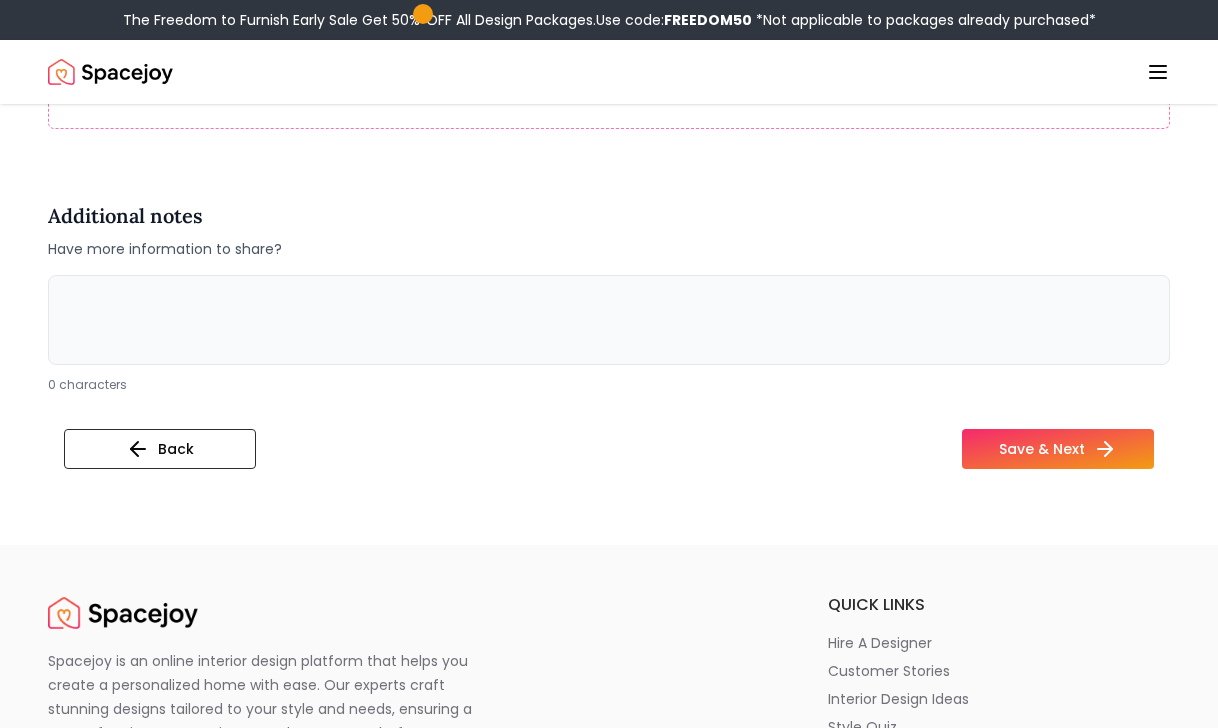 scroll, scrollTop: 3273, scrollLeft: 0, axis: vertical 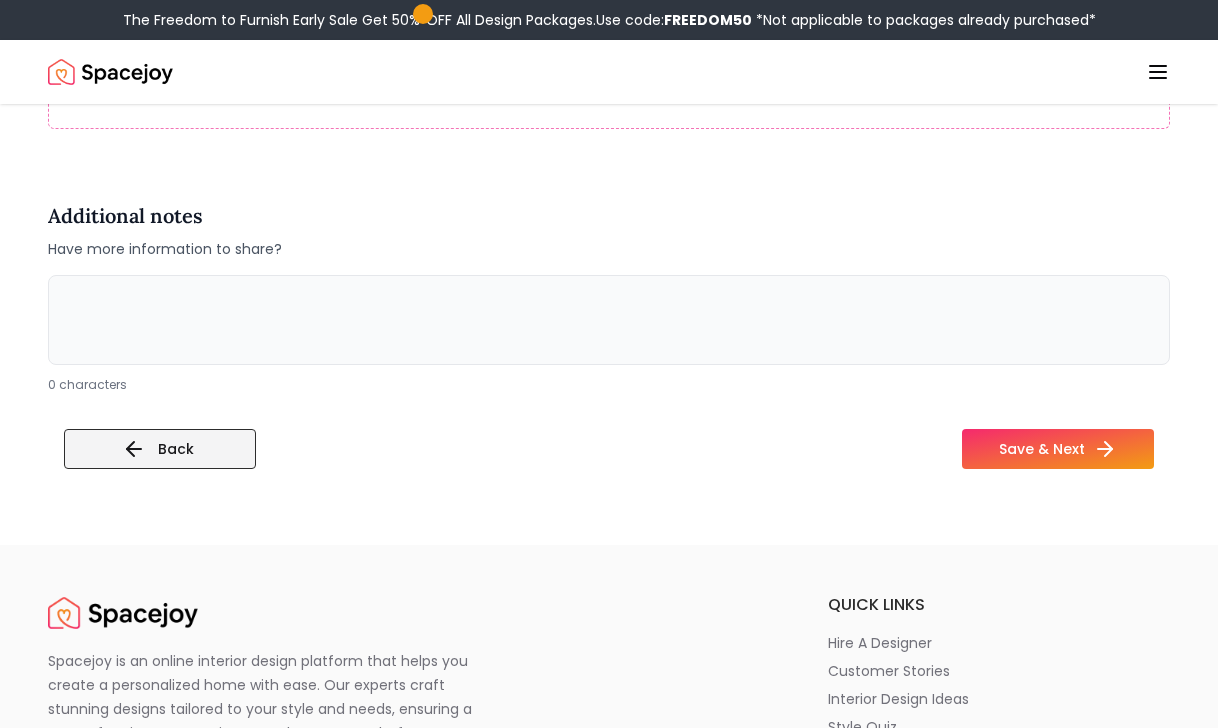 click on "Back" at bounding box center [160, 449] 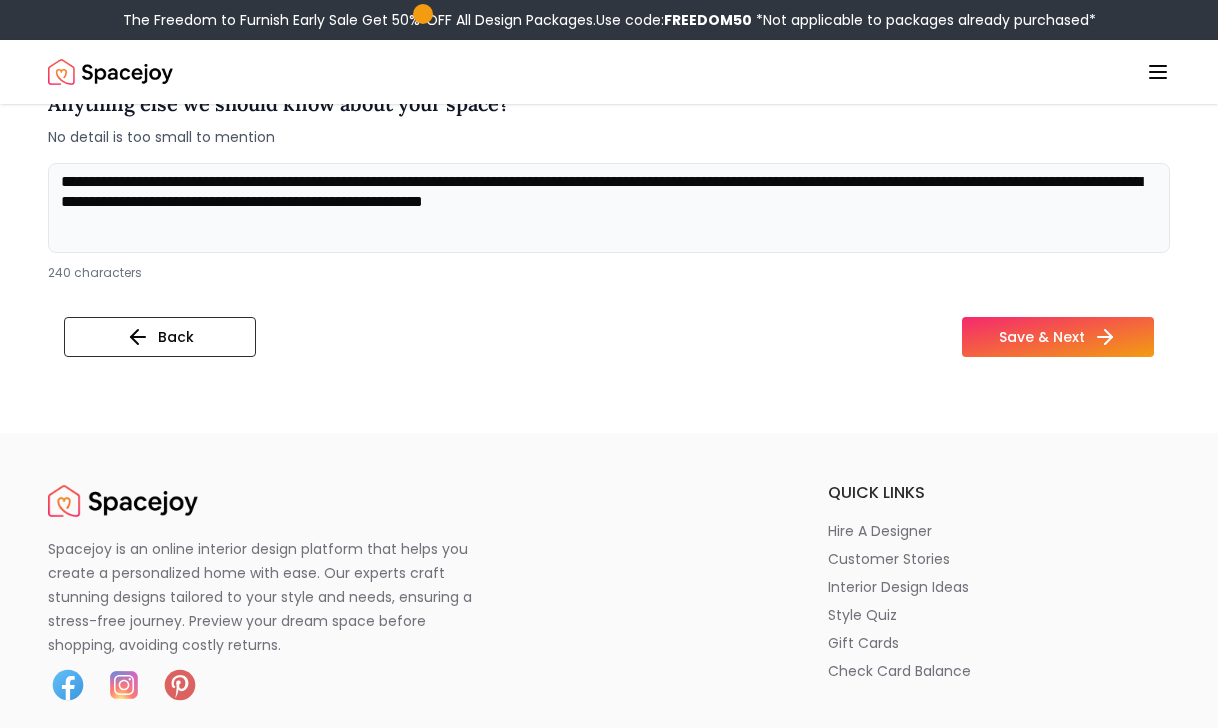 scroll, scrollTop: 1425, scrollLeft: 0, axis: vertical 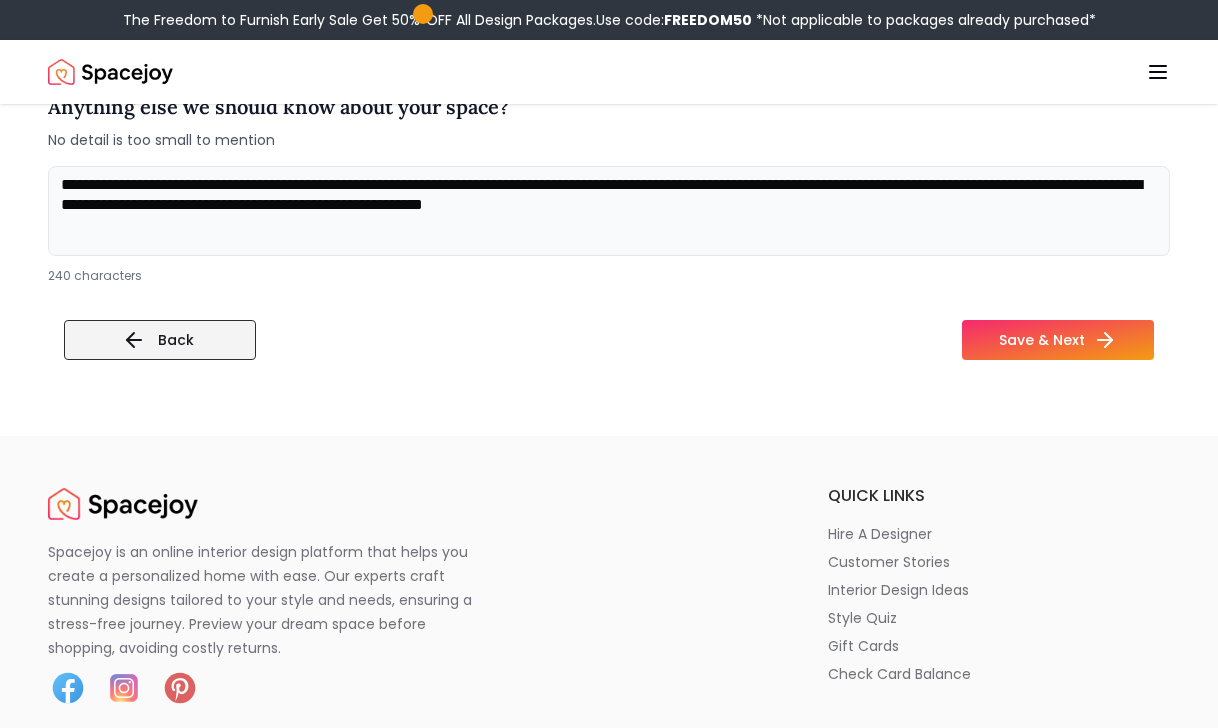 click on "Back" at bounding box center (160, 340) 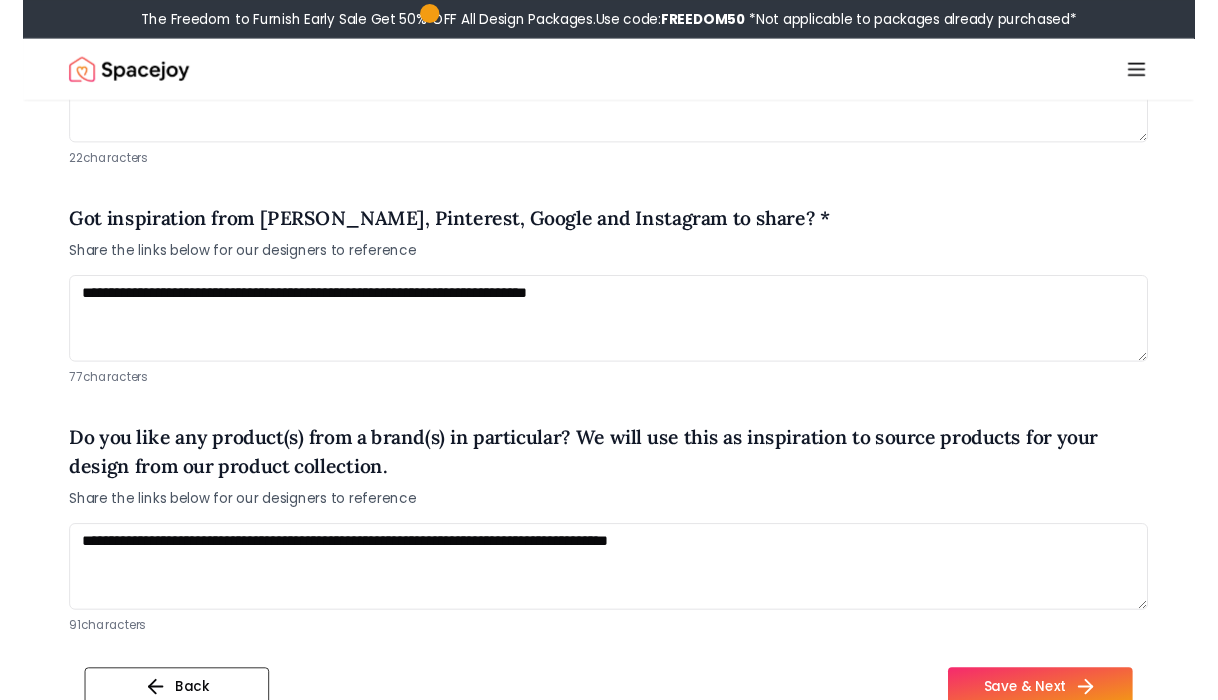 scroll, scrollTop: 1588, scrollLeft: 0, axis: vertical 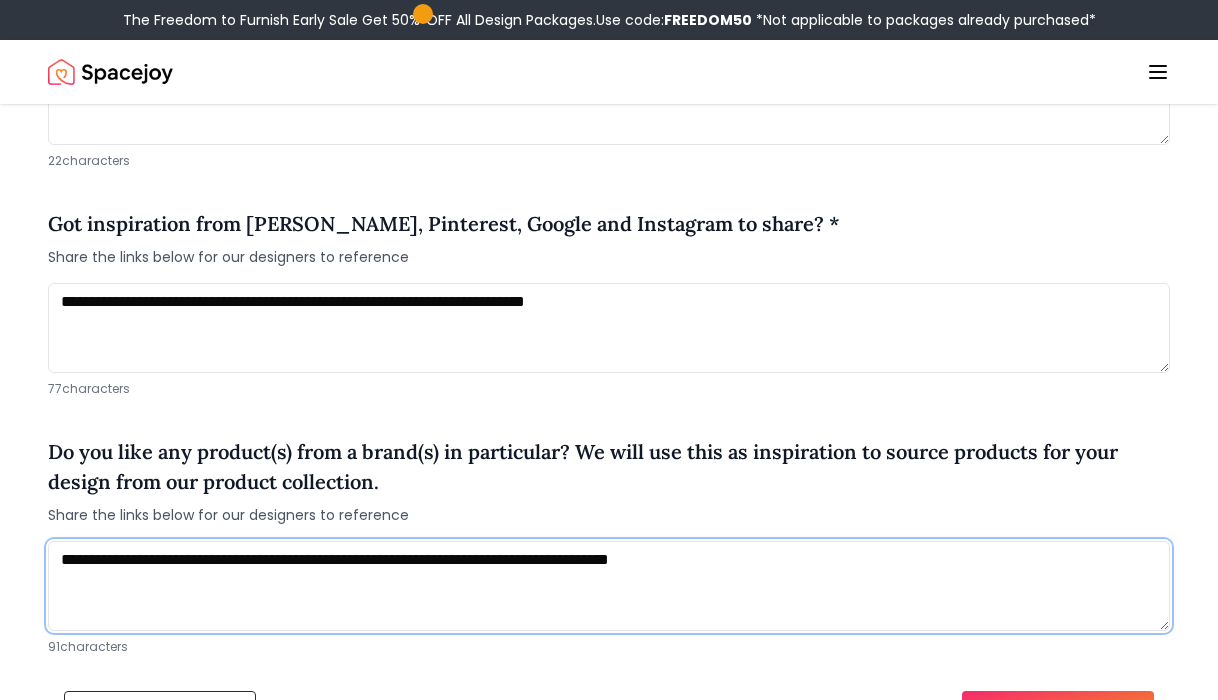 click on "**********" at bounding box center [609, 586] 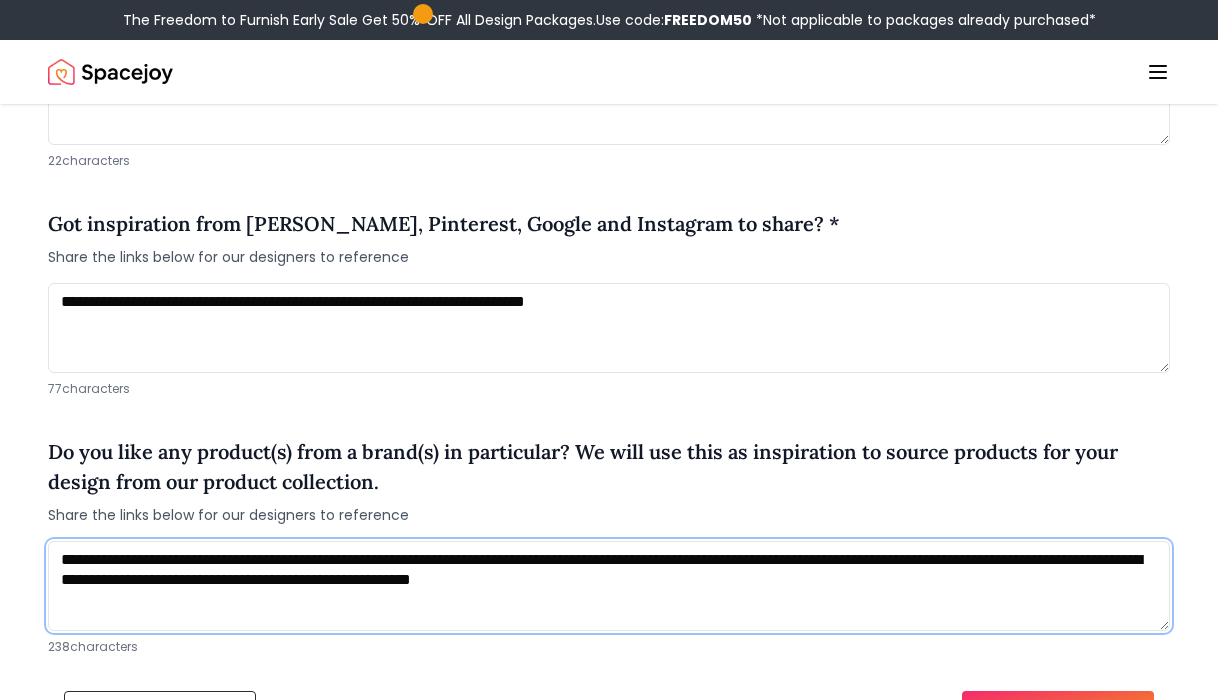 type on "**********" 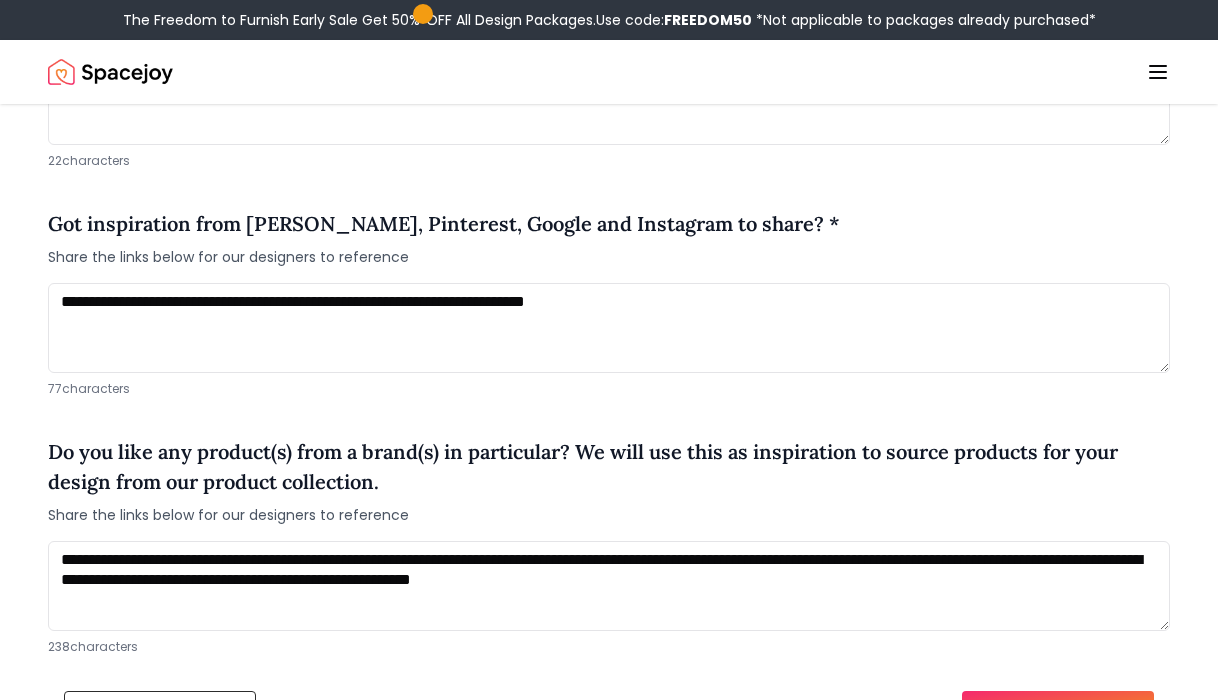 click on "Save & Next" at bounding box center (1058, 711) 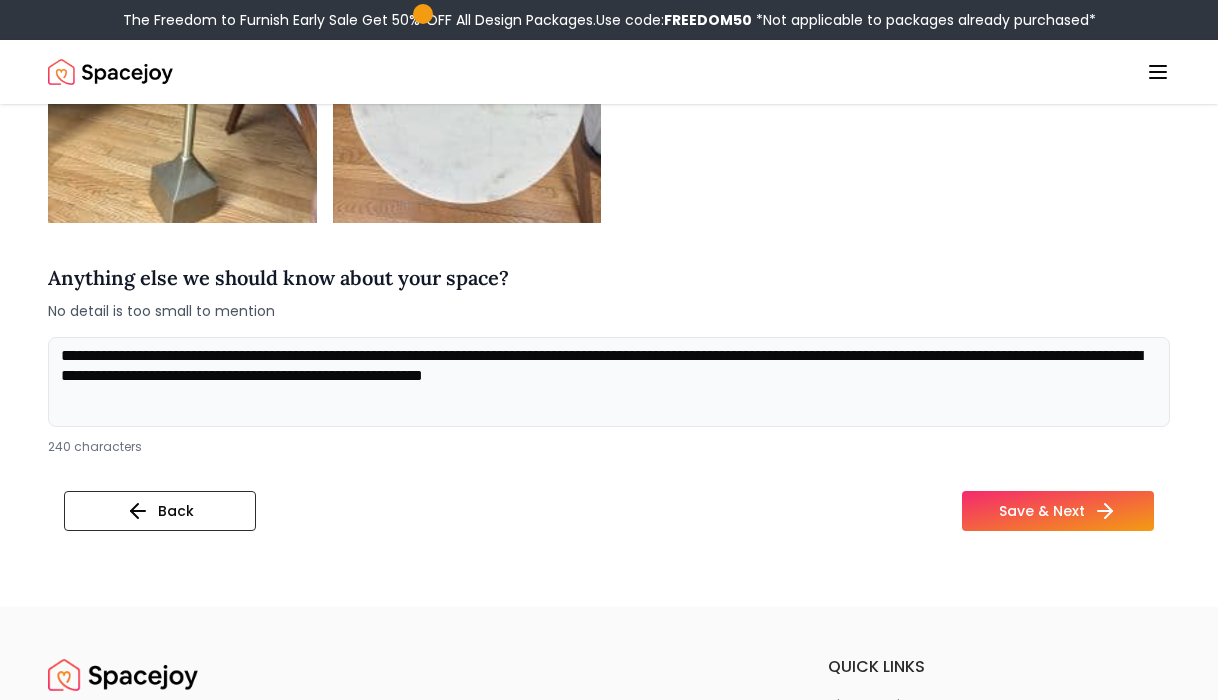 scroll, scrollTop: 1254, scrollLeft: 0, axis: vertical 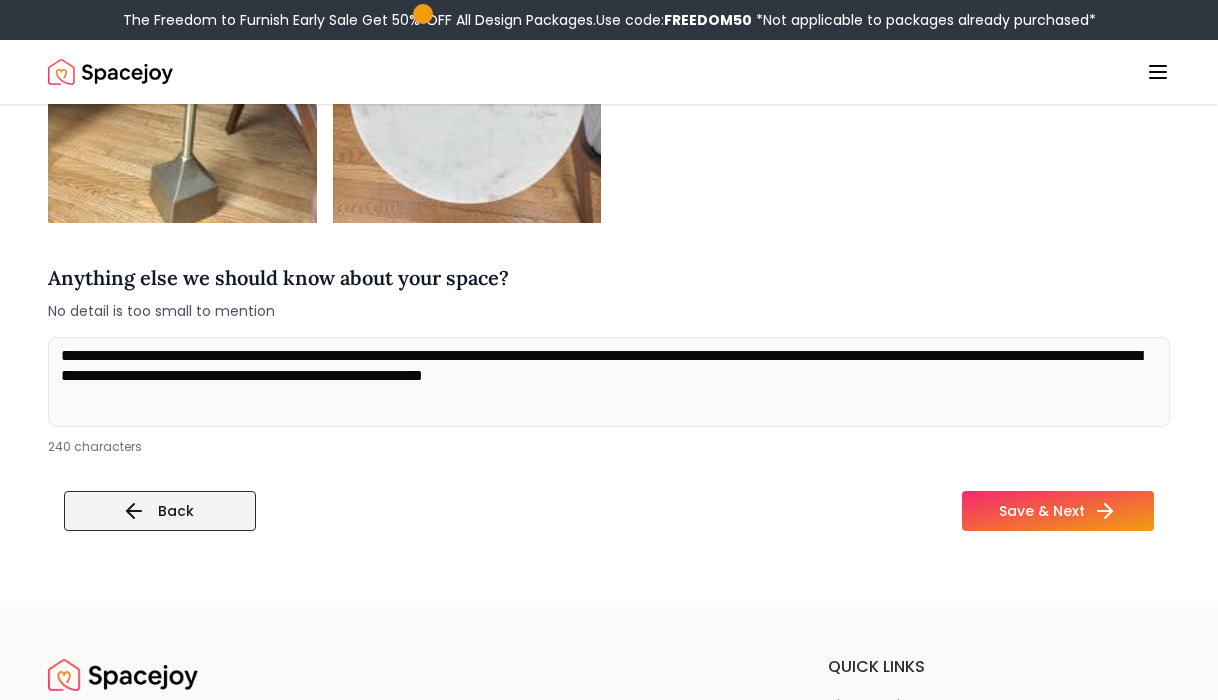 click on "Back" at bounding box center [160, 511] 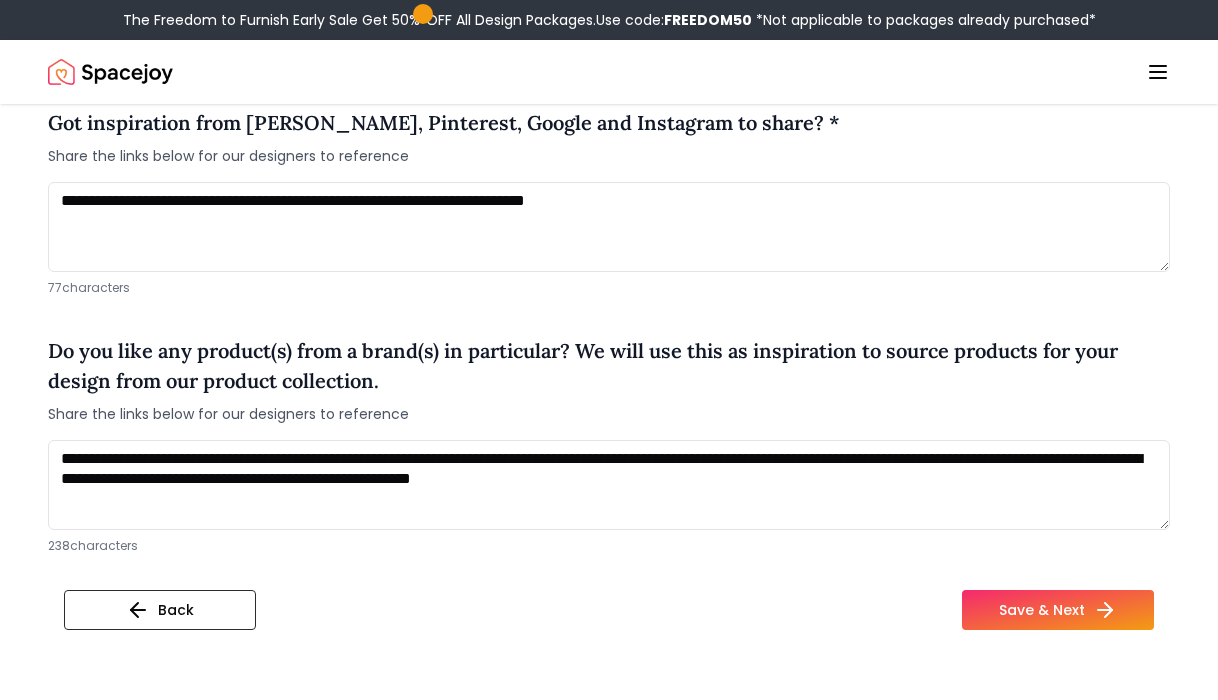 scroll, scrollTop: 1671, scrollLeft: 0, axis: vertical 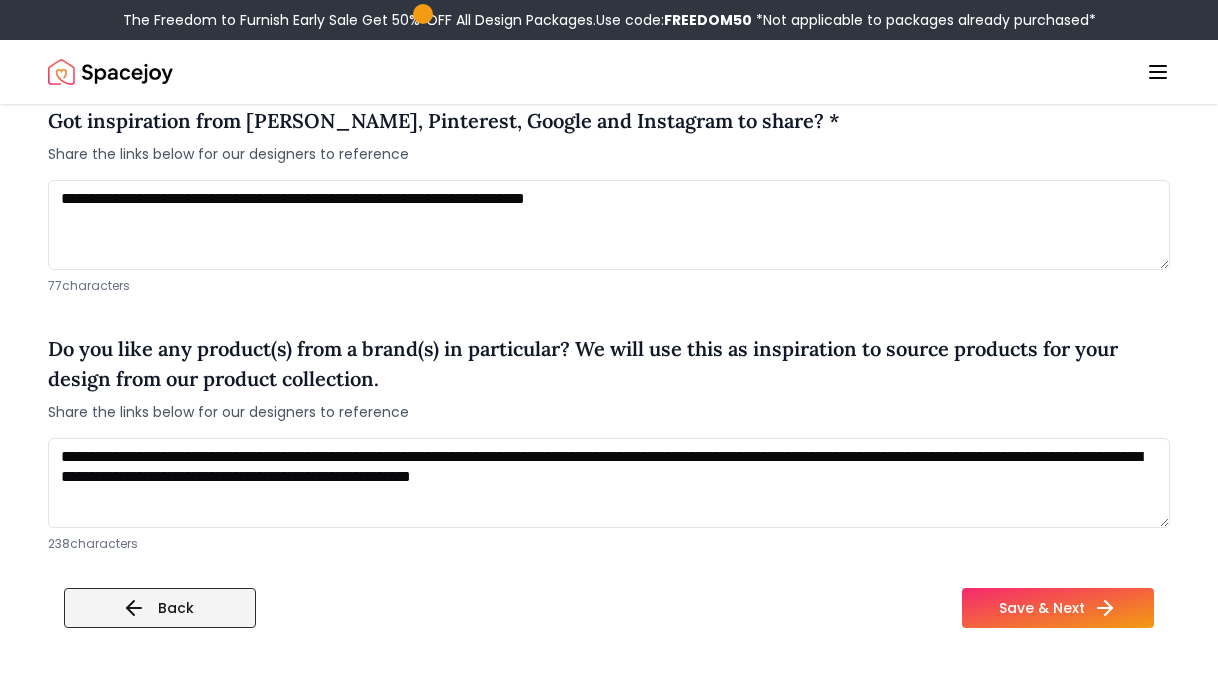 click on "Back" at bounding box center [160, 608] 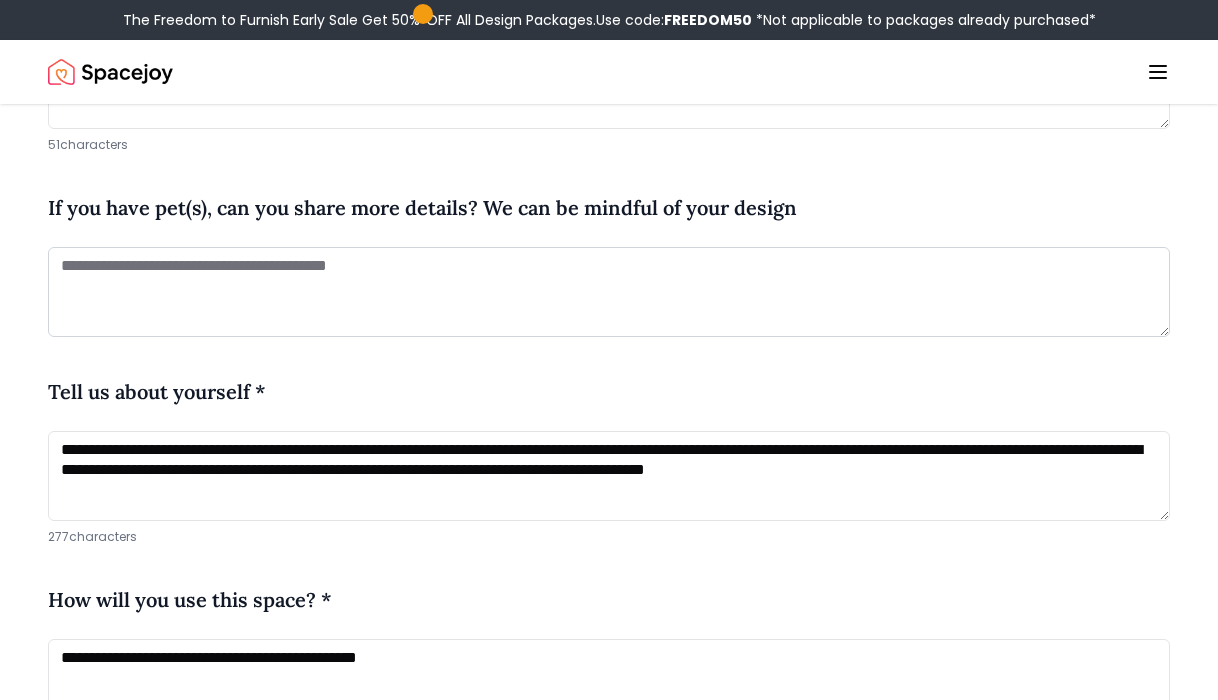 scroll, scrollTop: 641, scrollLeft: 0, axis: vertical 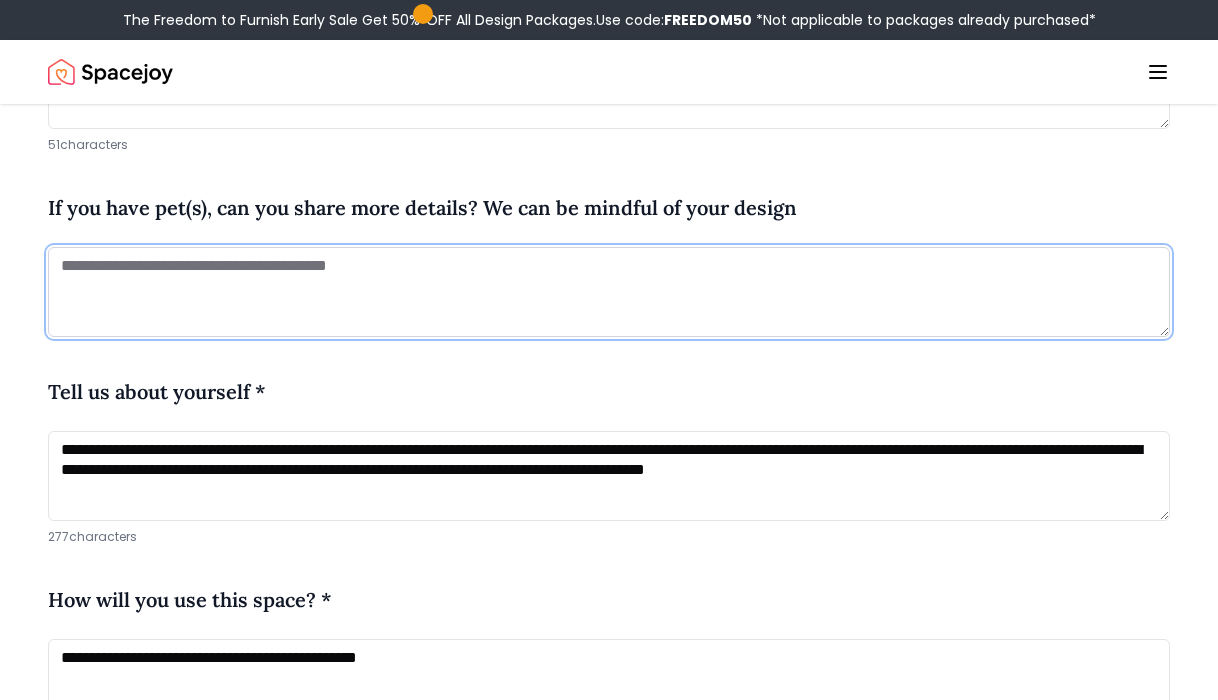 click at bounding box center (609, 292) 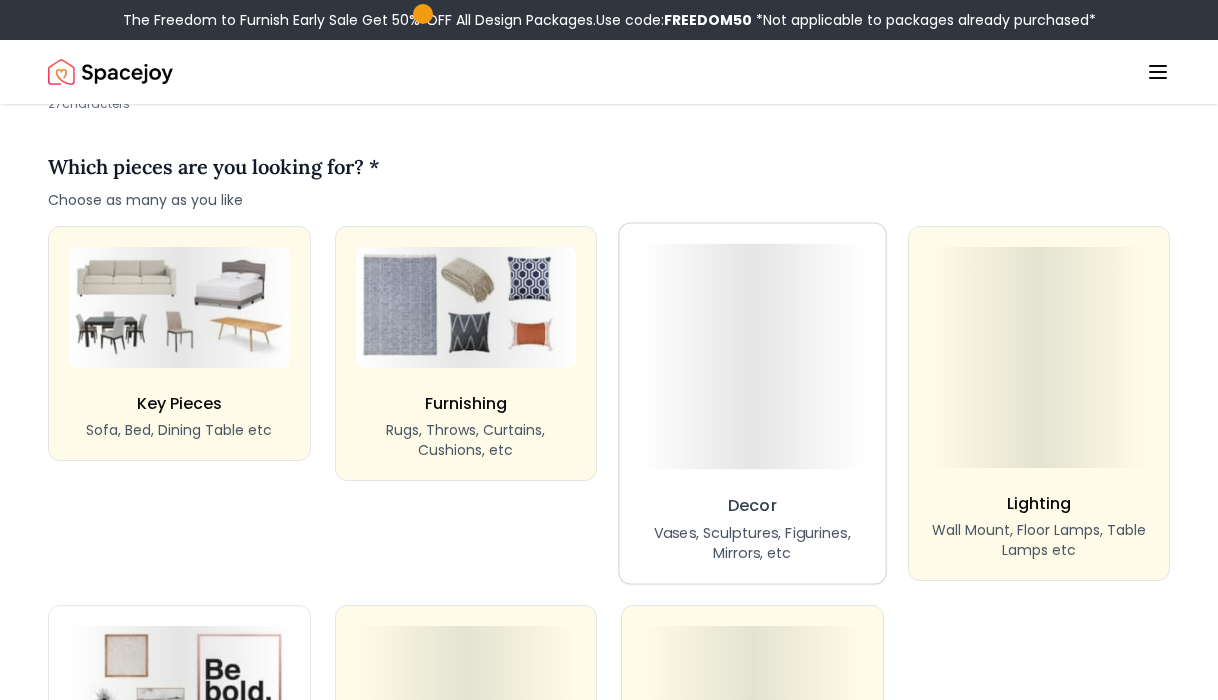 scroll, scrollTop: 1518, scrollLeft: 0, axis: vertical 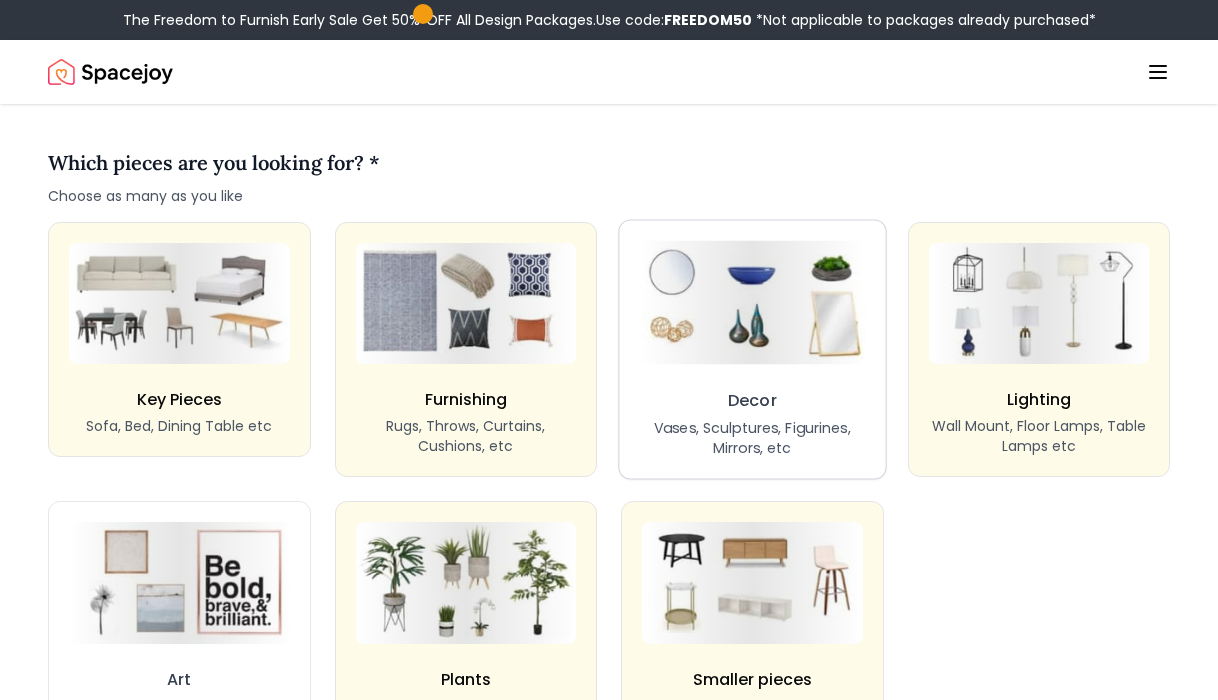 type on "***" 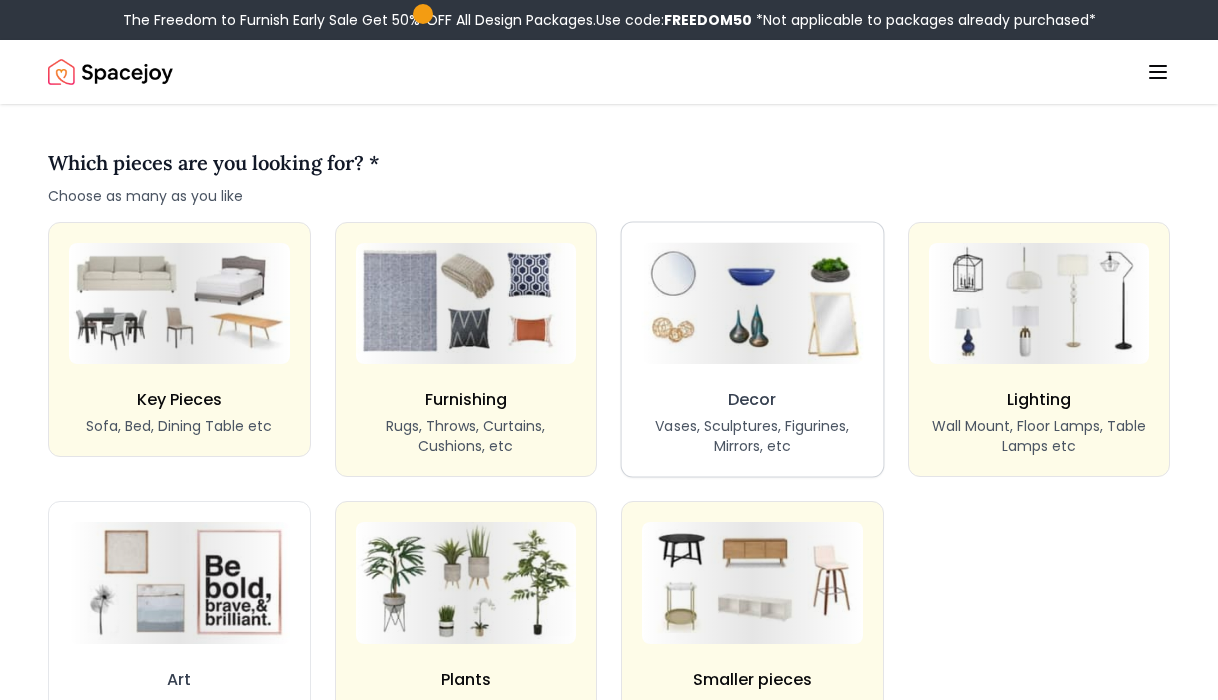 click on "Vases, Sculptures, Figurines, Mirrors, etc" at bounding box center [752, 437] 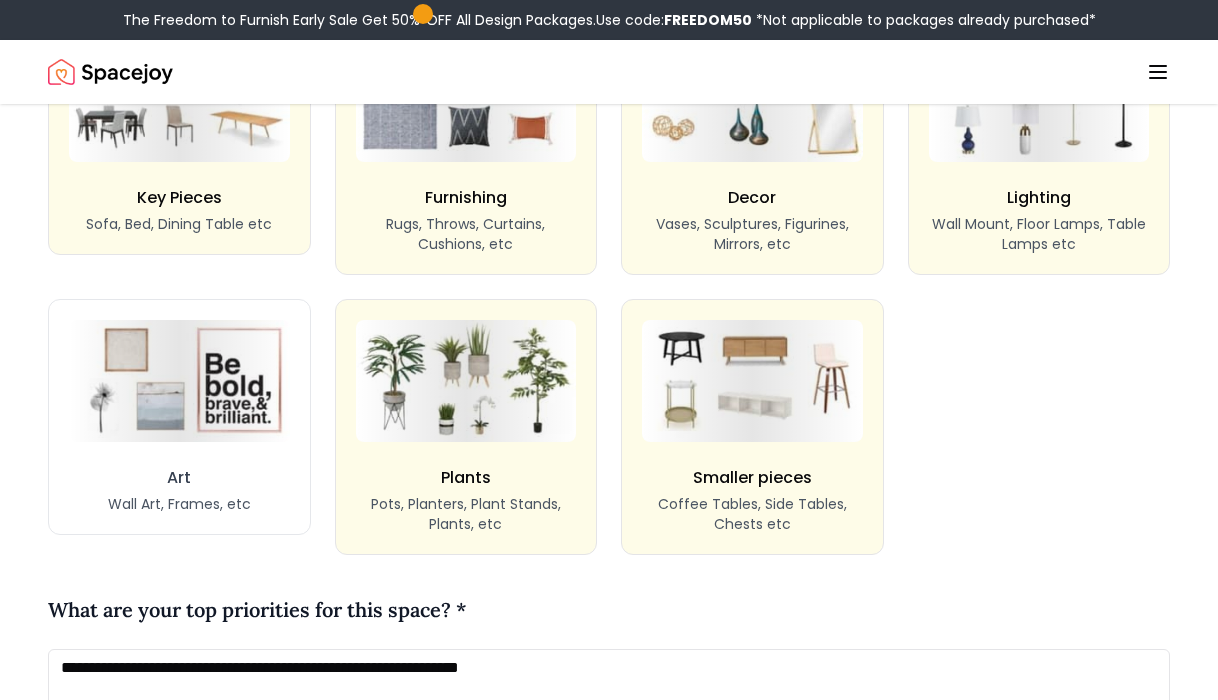 scroll, scrollTop: 1720, scrollLeft: 0, axis: vertical 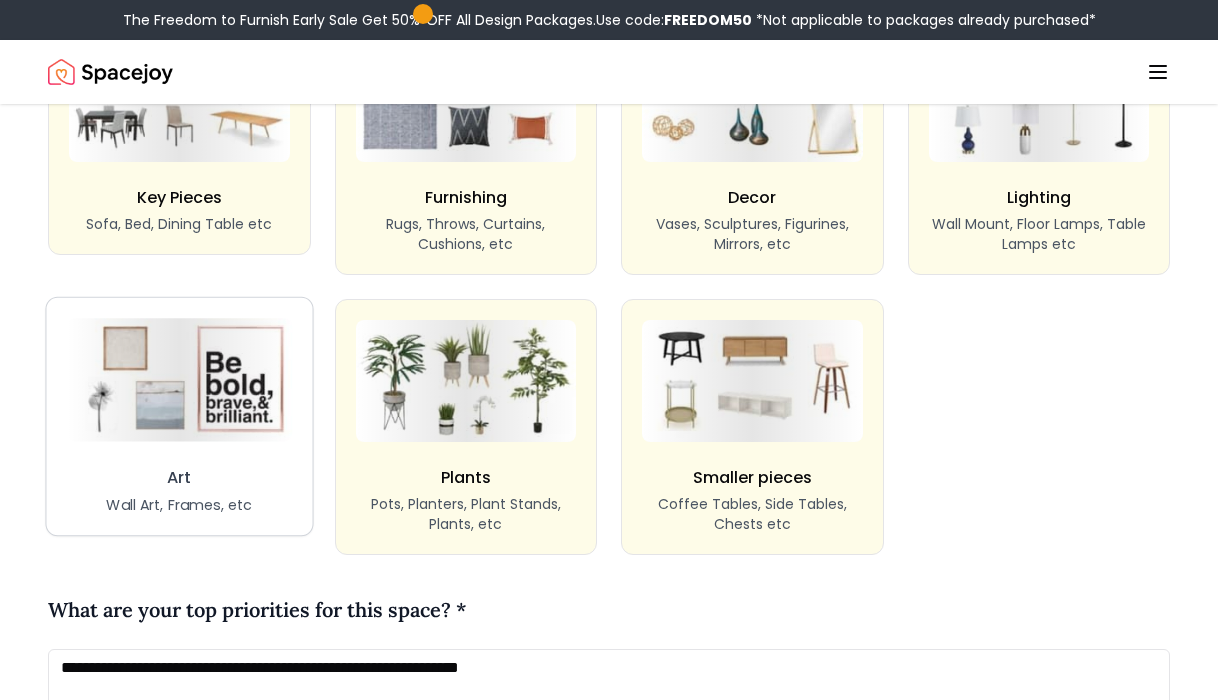 click on "Art Wall Art, Frames, etc" at bounding box center (179, 417) 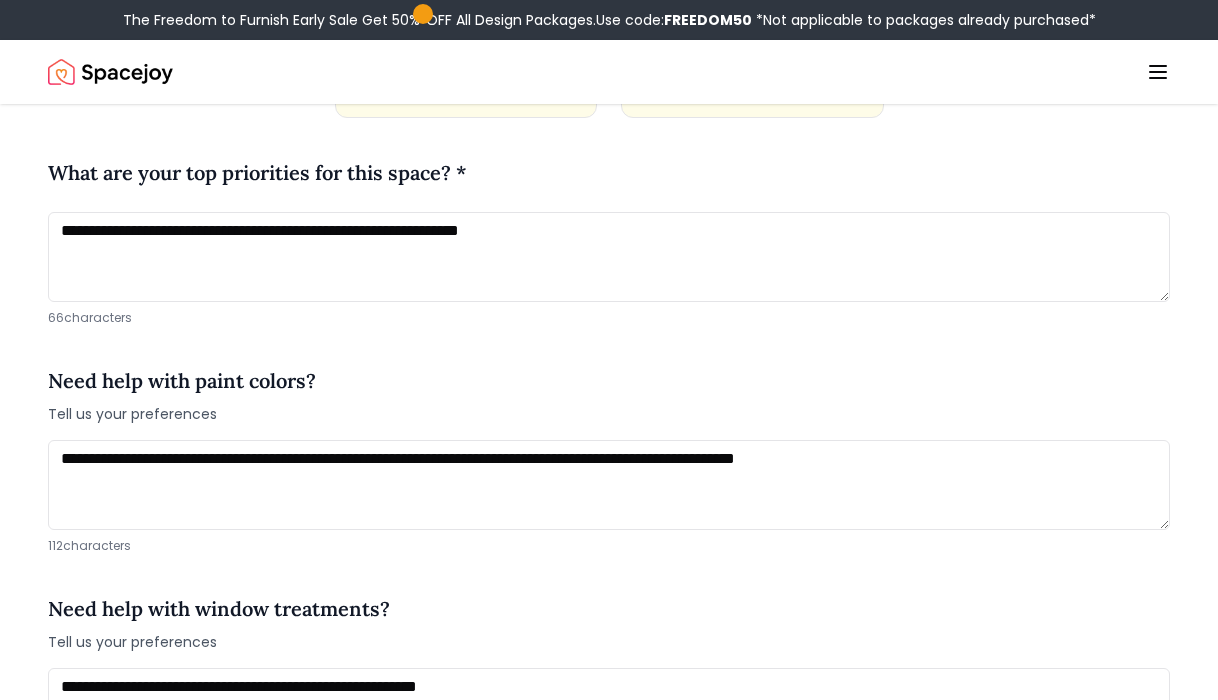 scroll, scrollTop: 2171, scrollLeft: 0, axis: vertical 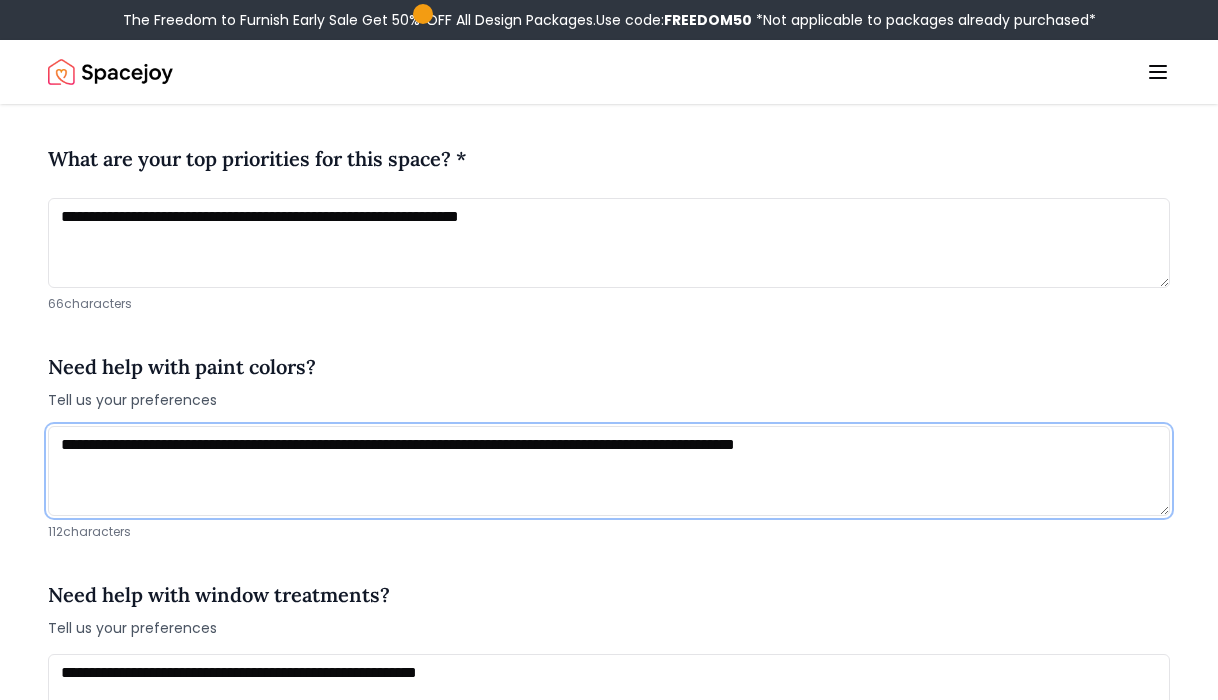 click on "**********" at bounding box center (609, 471) 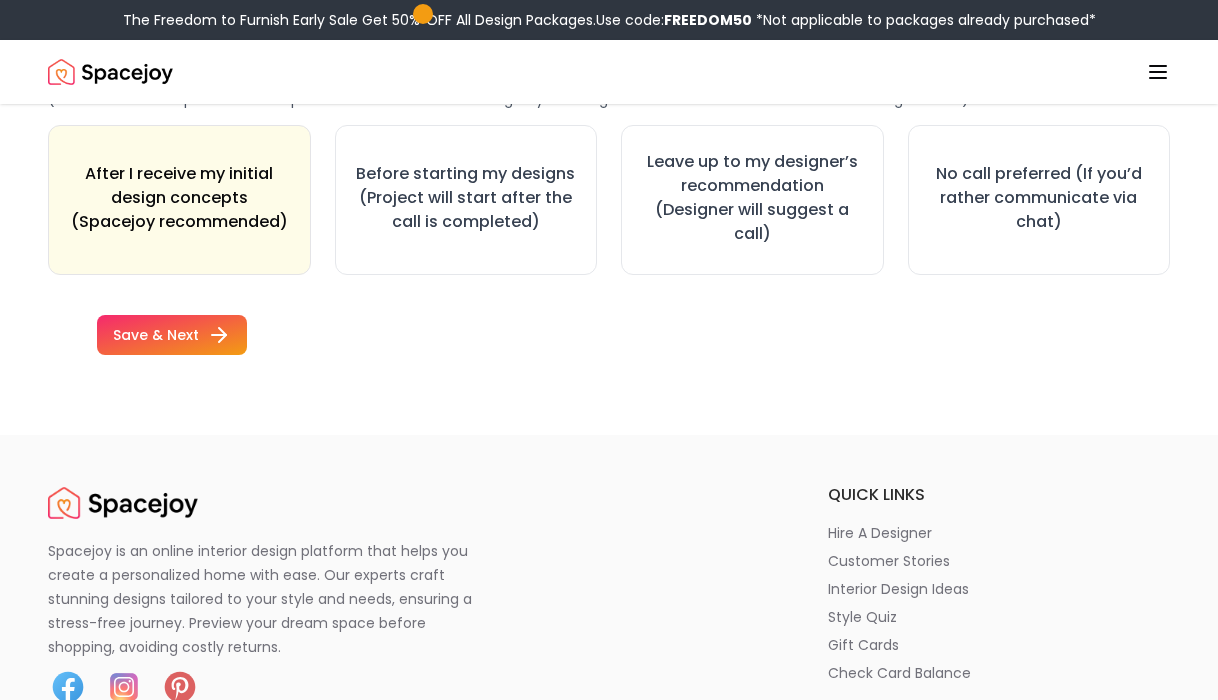 scroll, scrollTop: 2931, scrollLeft: 0, axis: vertical 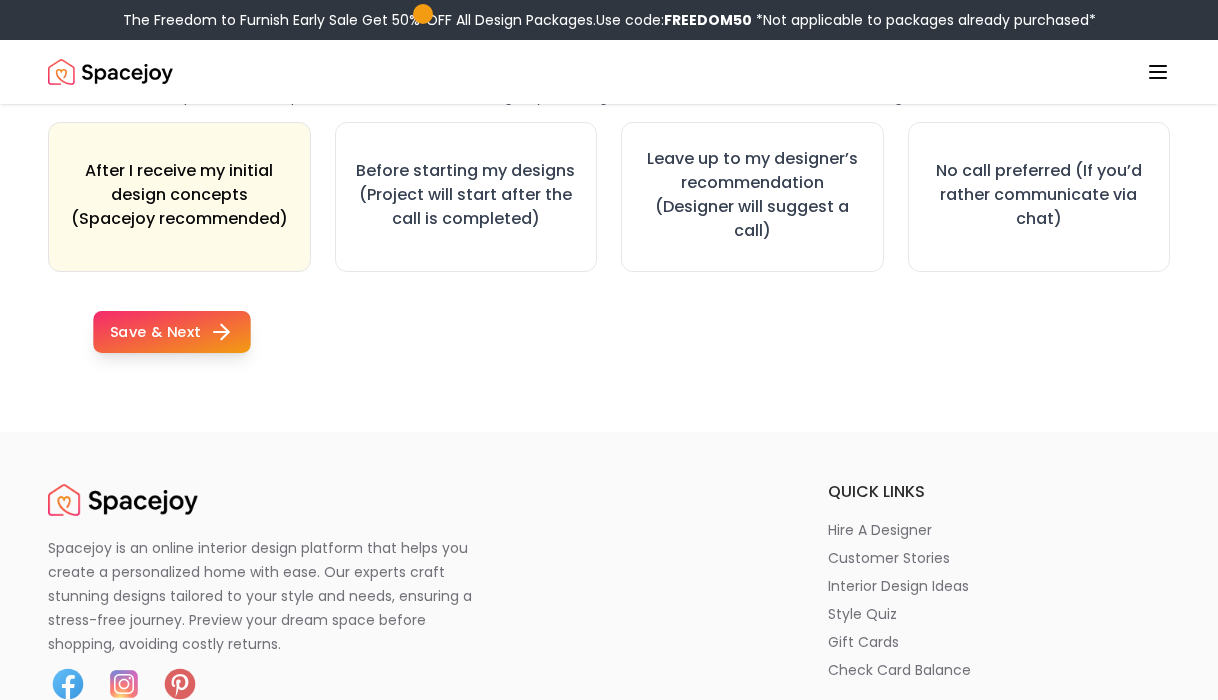 type on "**********" 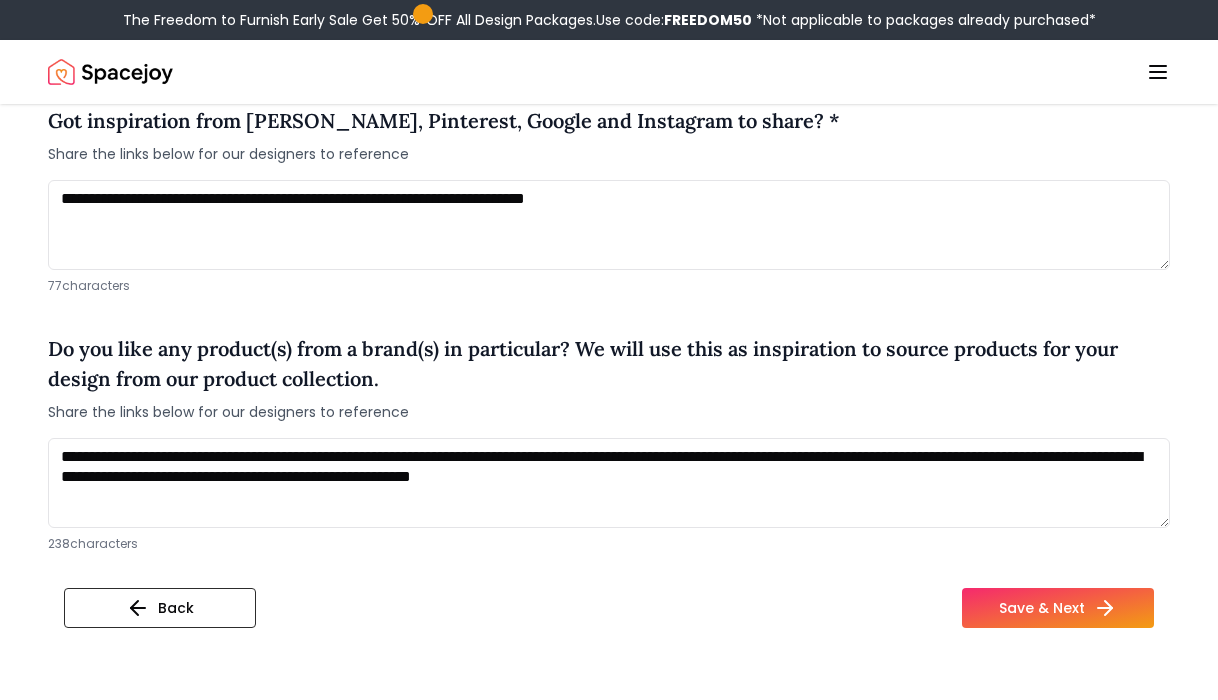scroll, scrollTop: 1713, scrollLeft: 0, axis: vertical 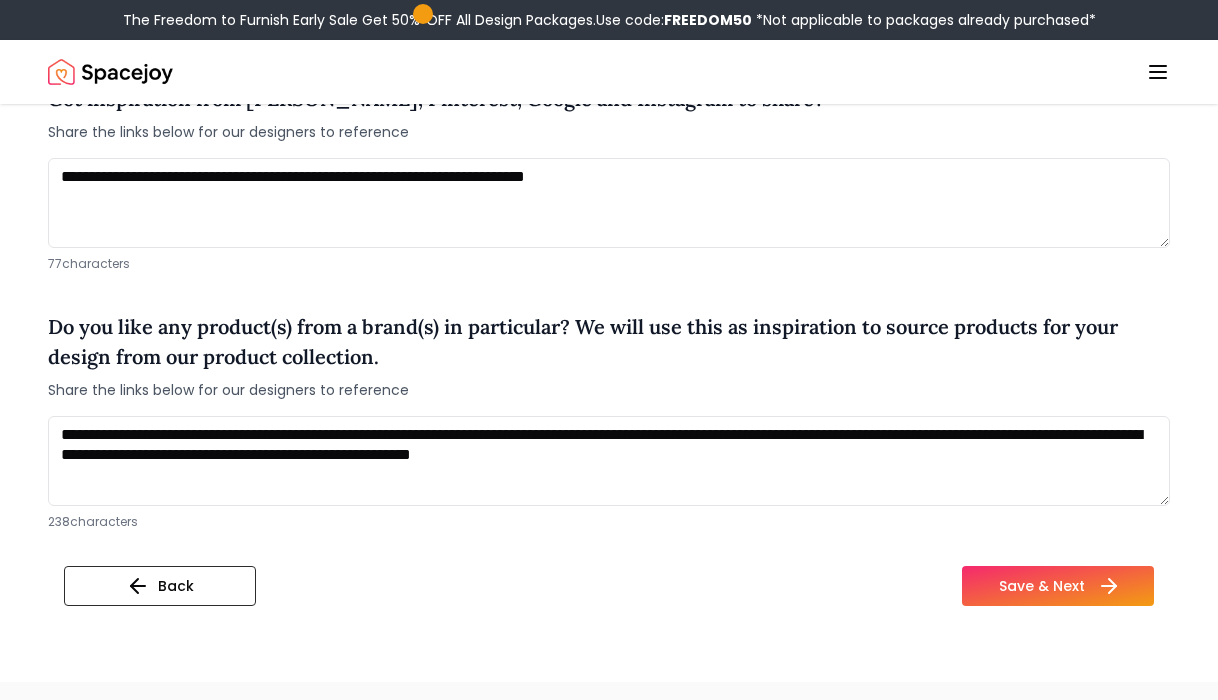 click on "Save & Next" at bounding box center (1058, 586) 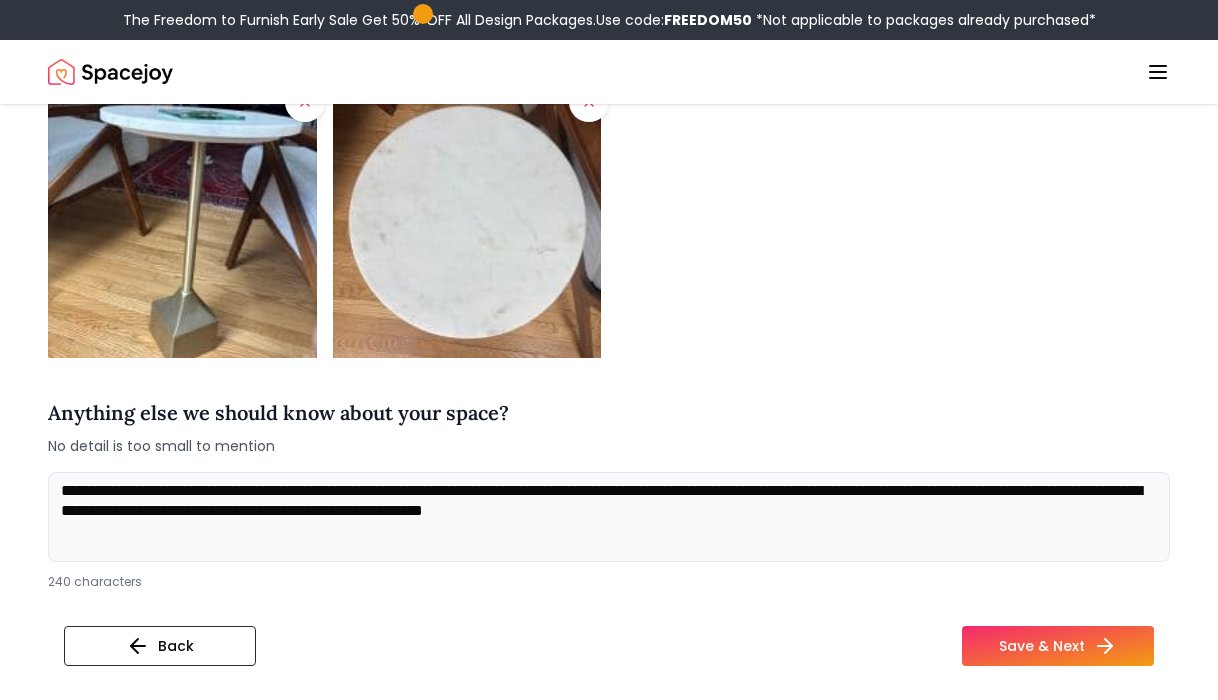 scroll, scrollTop: 1119, scrollLeft: 0, axis: vertical 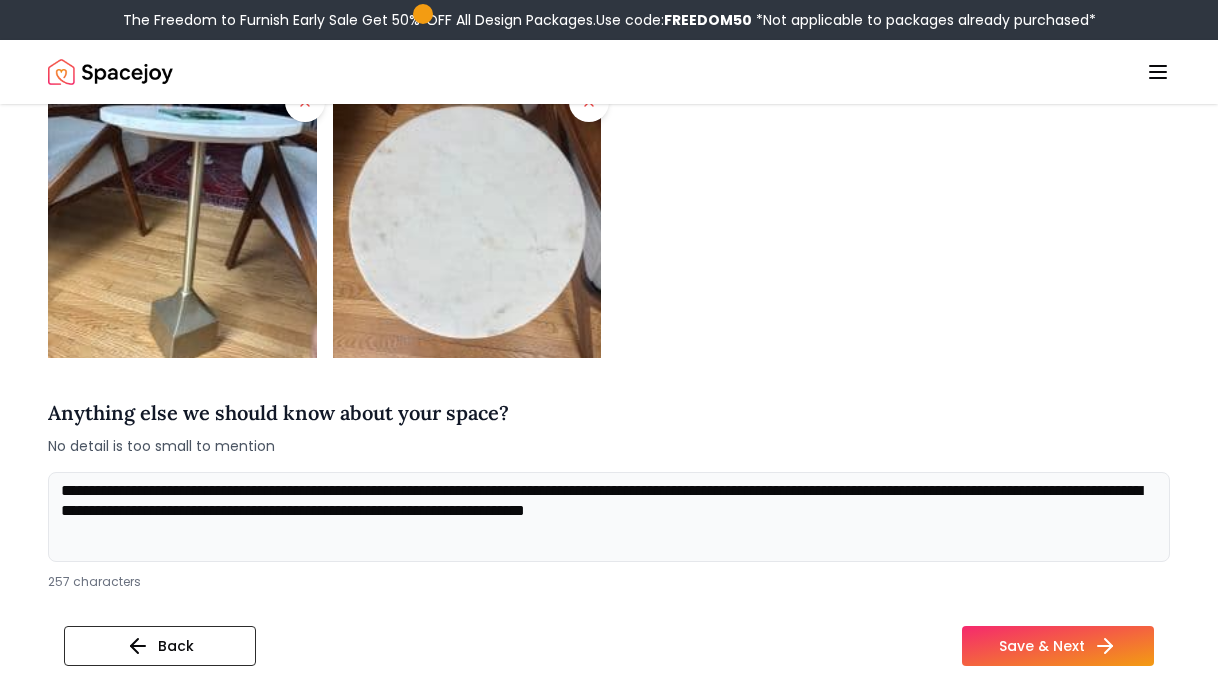 click on "**********" at bounding box center (609, 517) 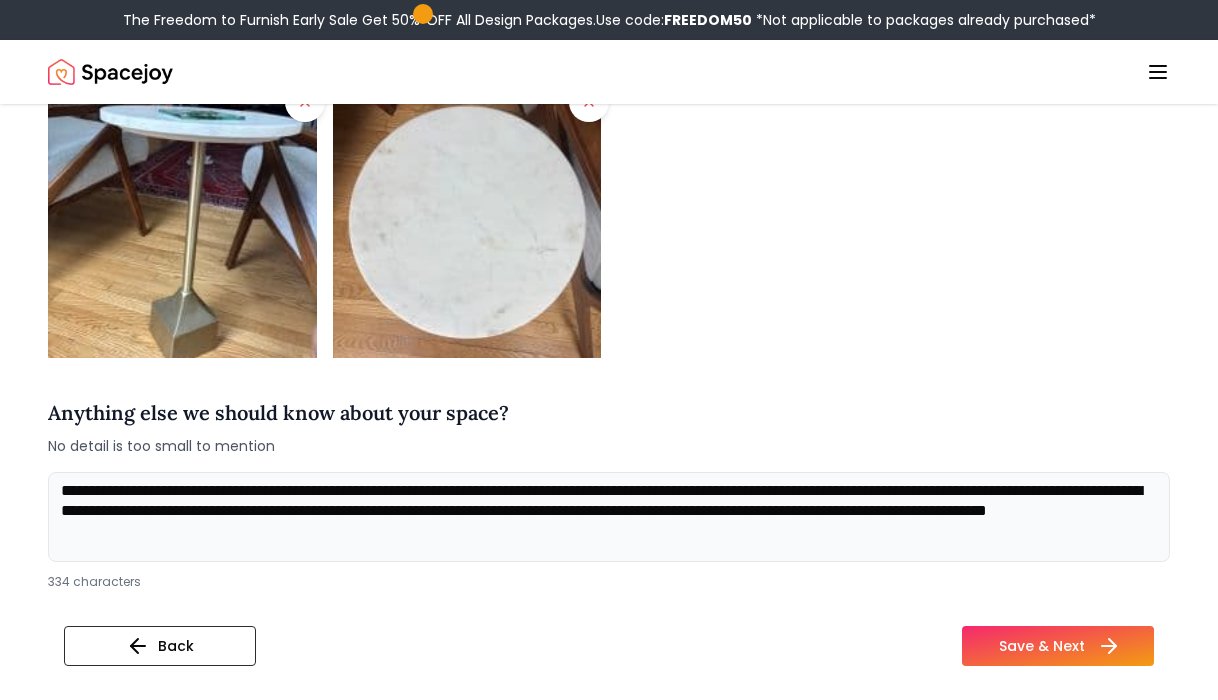 type on "**********" 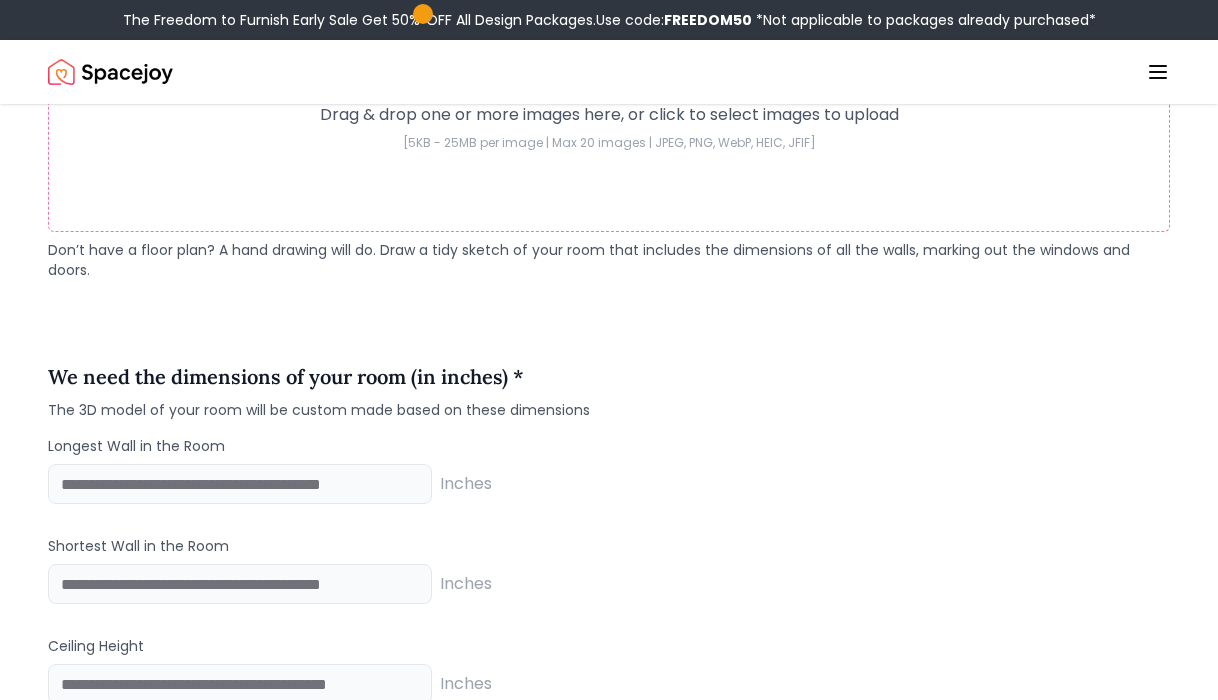 scroll, scrollTop: 1144, scrollLeft: 0, axis: vertical 